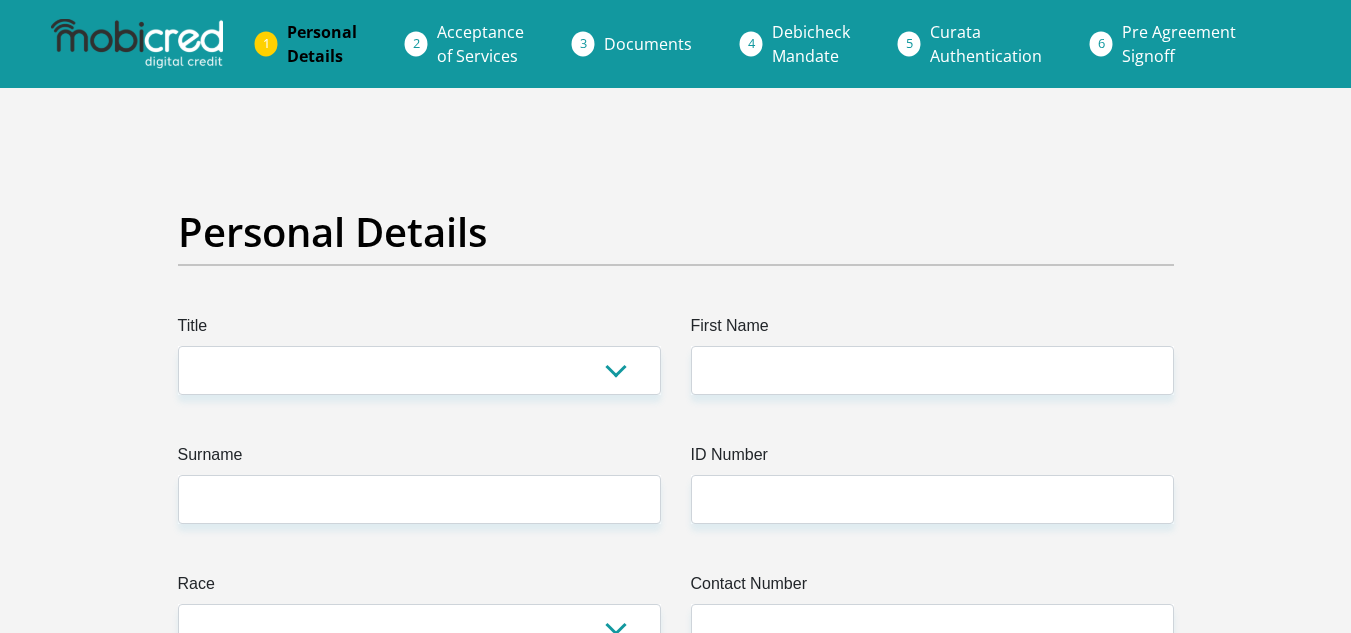scroll, scrollTop: 0, scrollLeft: 0, axis: both 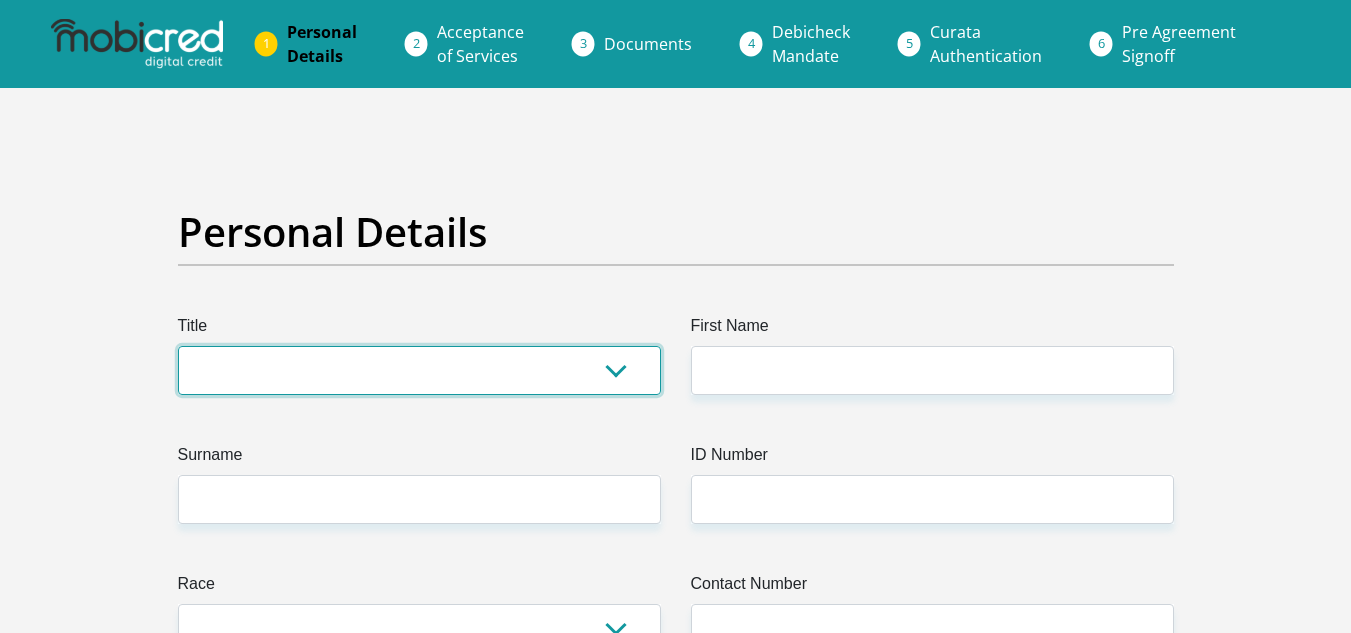 click on "Mr
Ms
Mrs
Dr
Other" at bounding box center (419, 370) 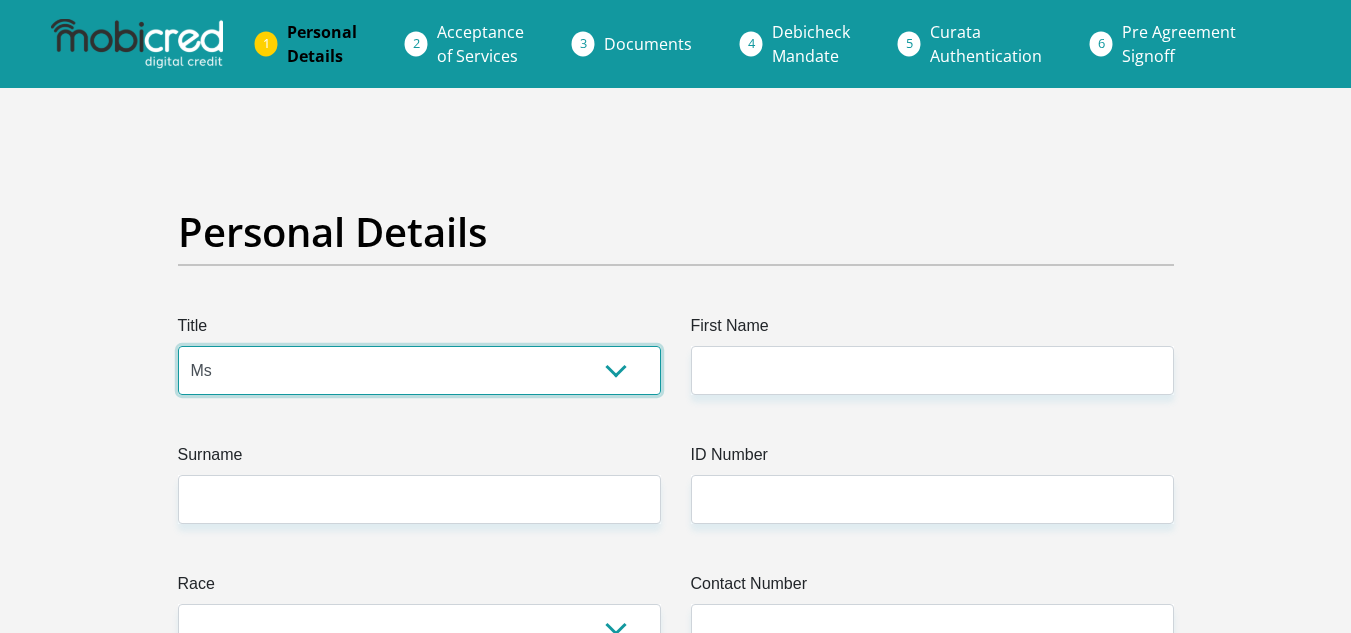 click on "Mr
Ms
Mrs
Dr
Other" at bounding box center (419, 370) 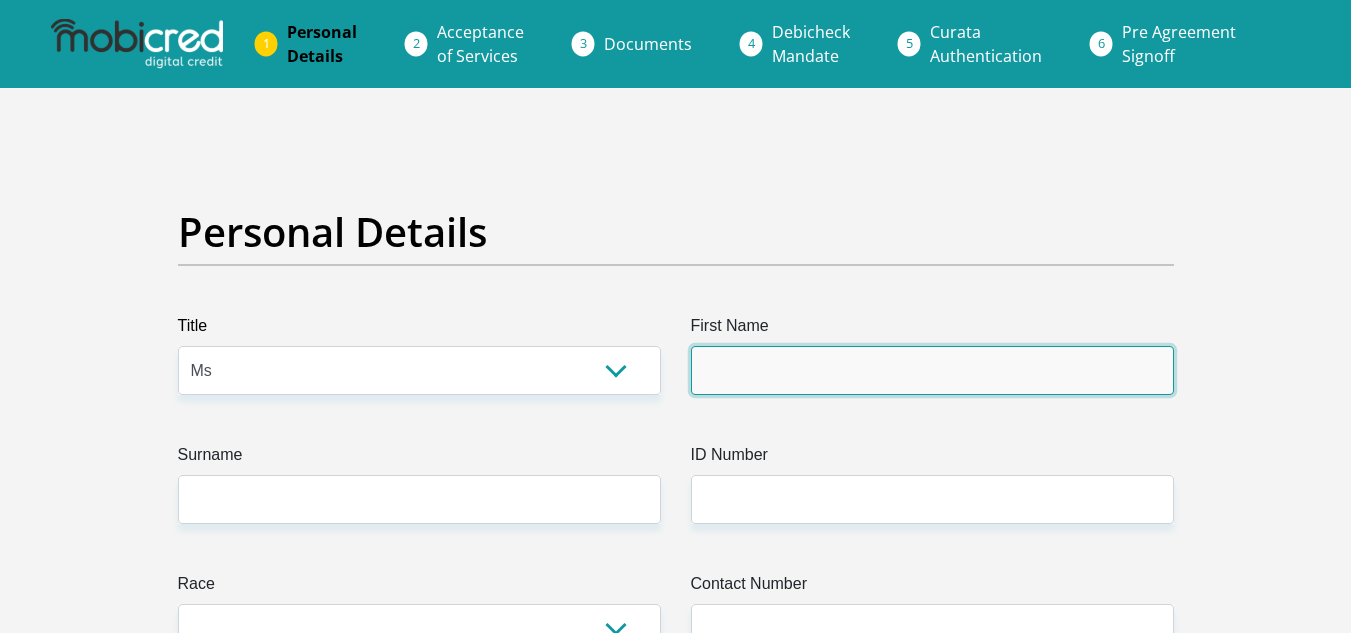 click on "First Name" at bounding box center [932, 370] 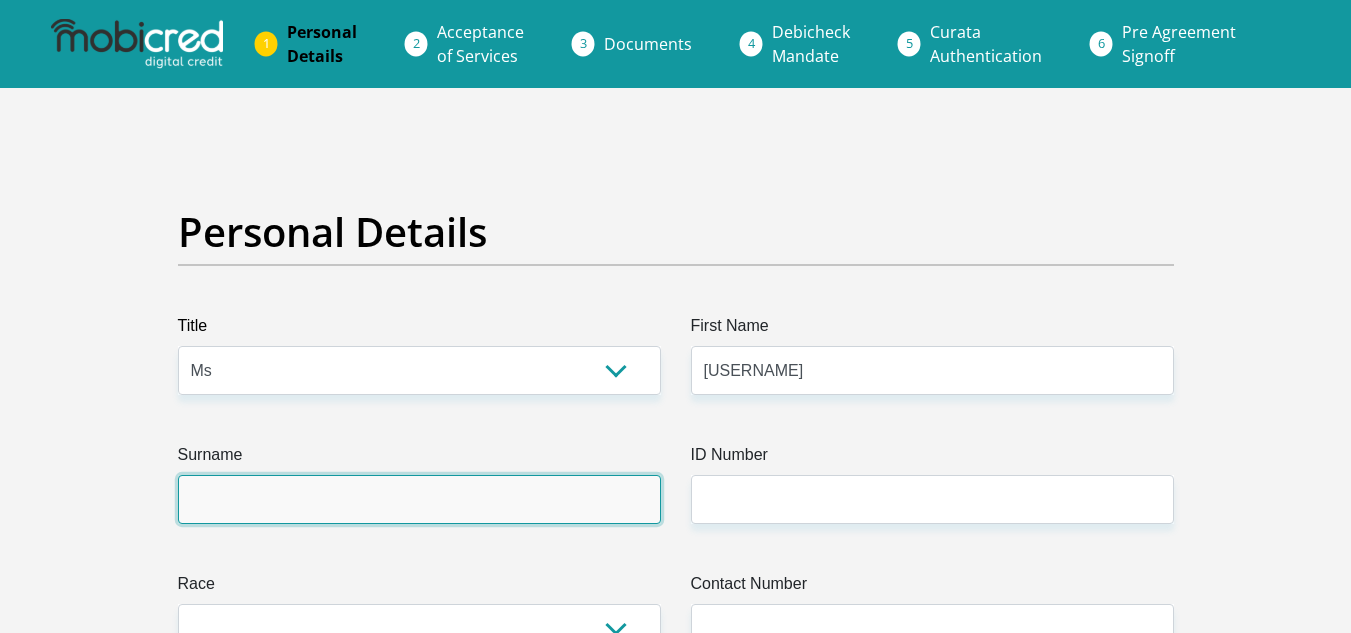 type on "[USERNAME]" 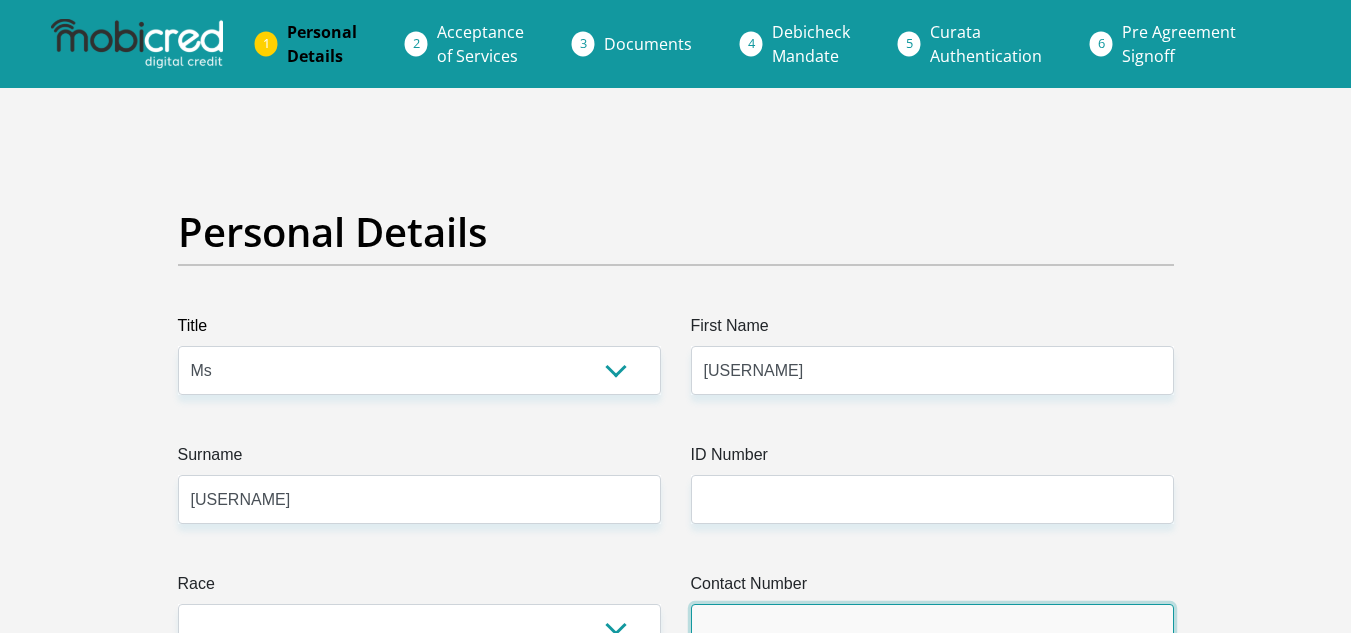type on "[PHONE]" 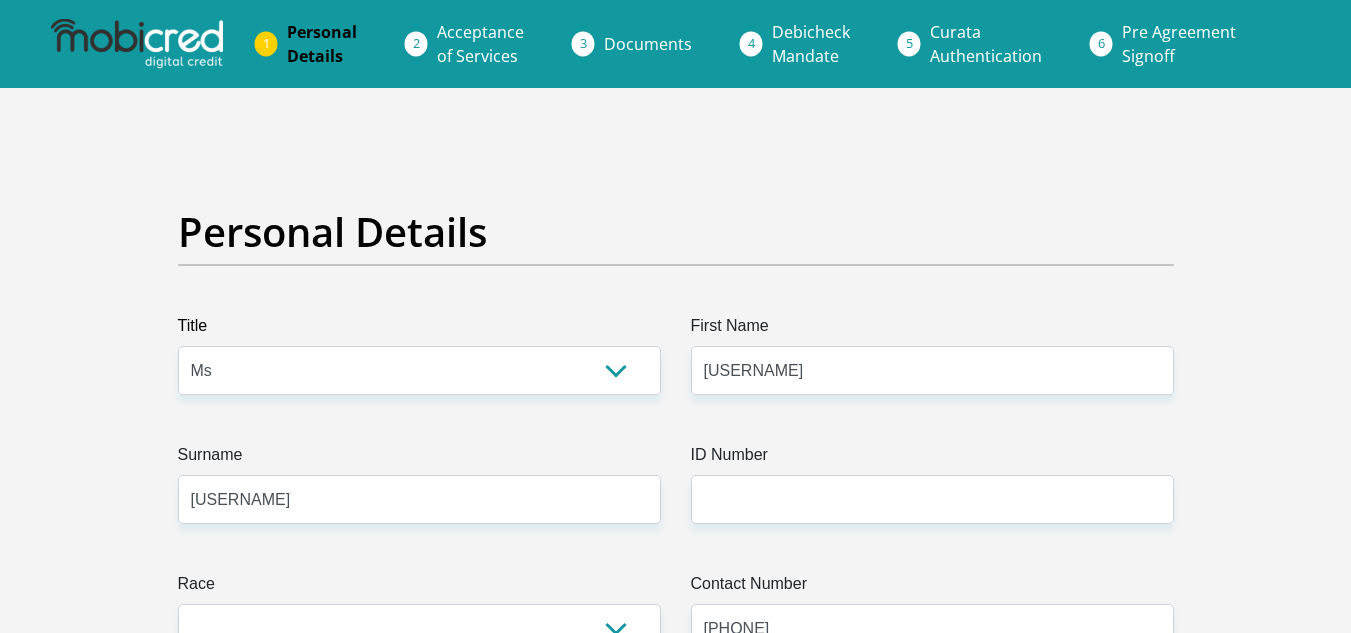 select on "ZAF" 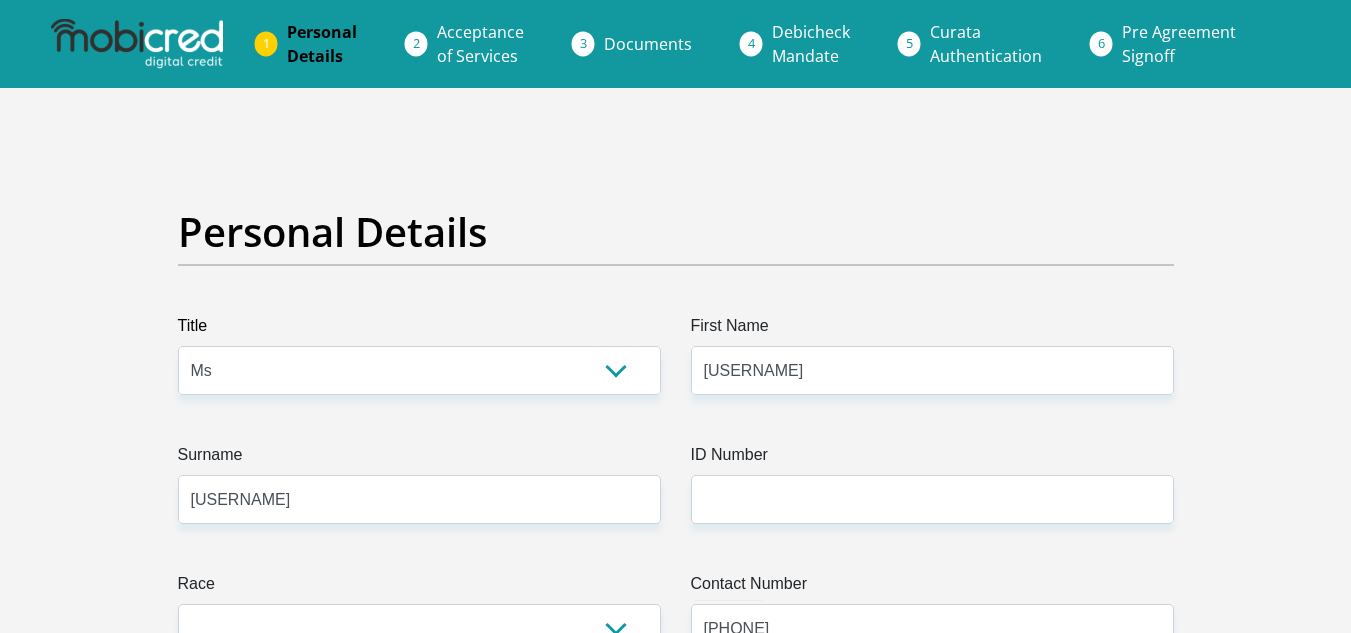 type on "[POSTAL_CODE]" 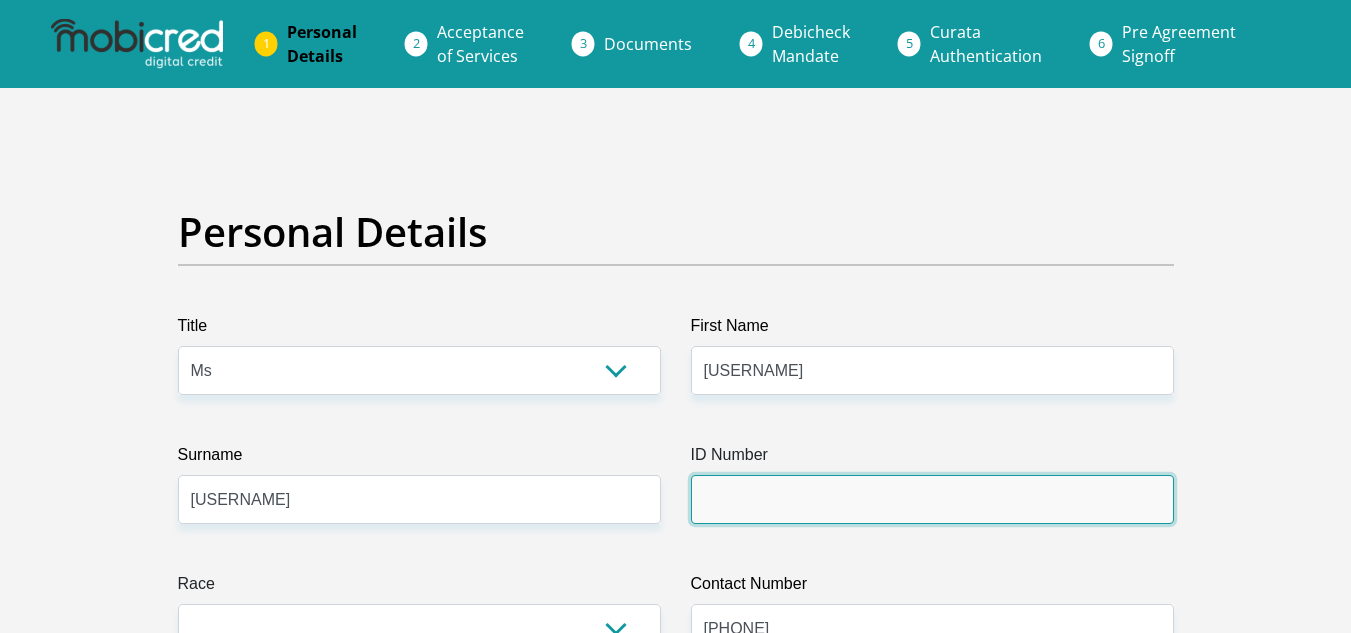click on "ID Number" at bounding box center [932, 499] 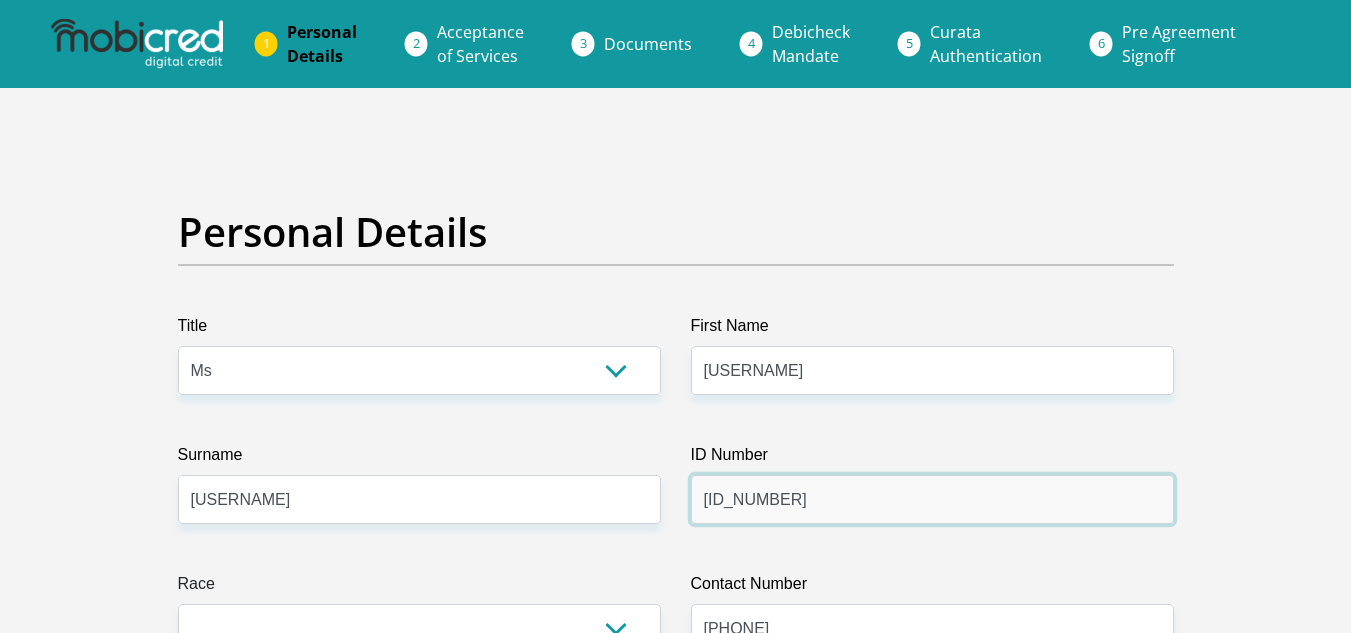 scroll, scrollTop: 553, scrollLeft: 0, axis: vertical 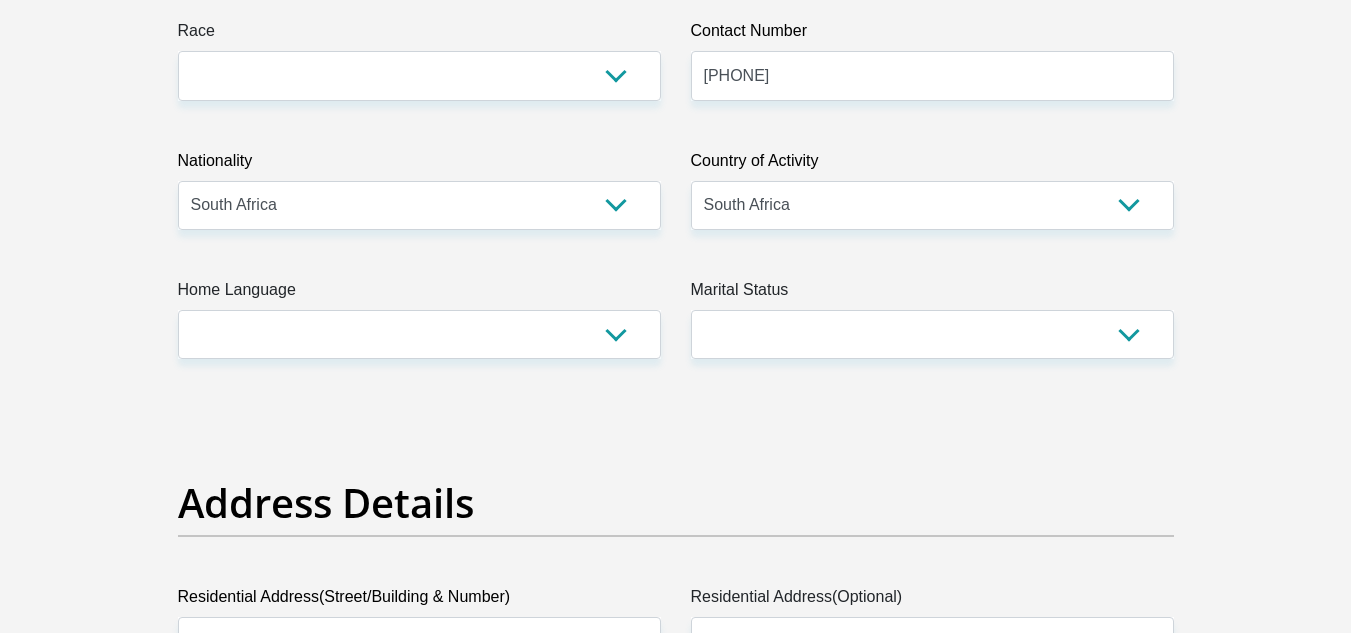 type on "[ID_NUMBER]" 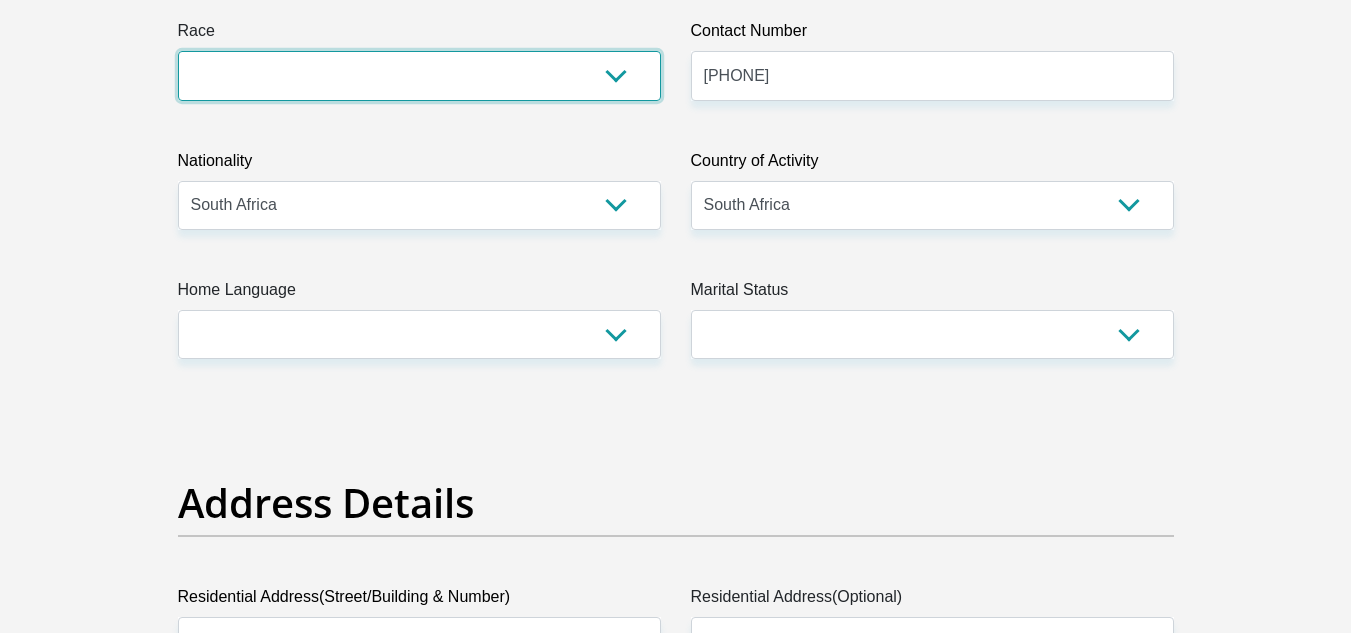drag, startPoint x: 501, startPoint y: 72, endPoint x: 471, endPoint y: 143, distance: 77.07788 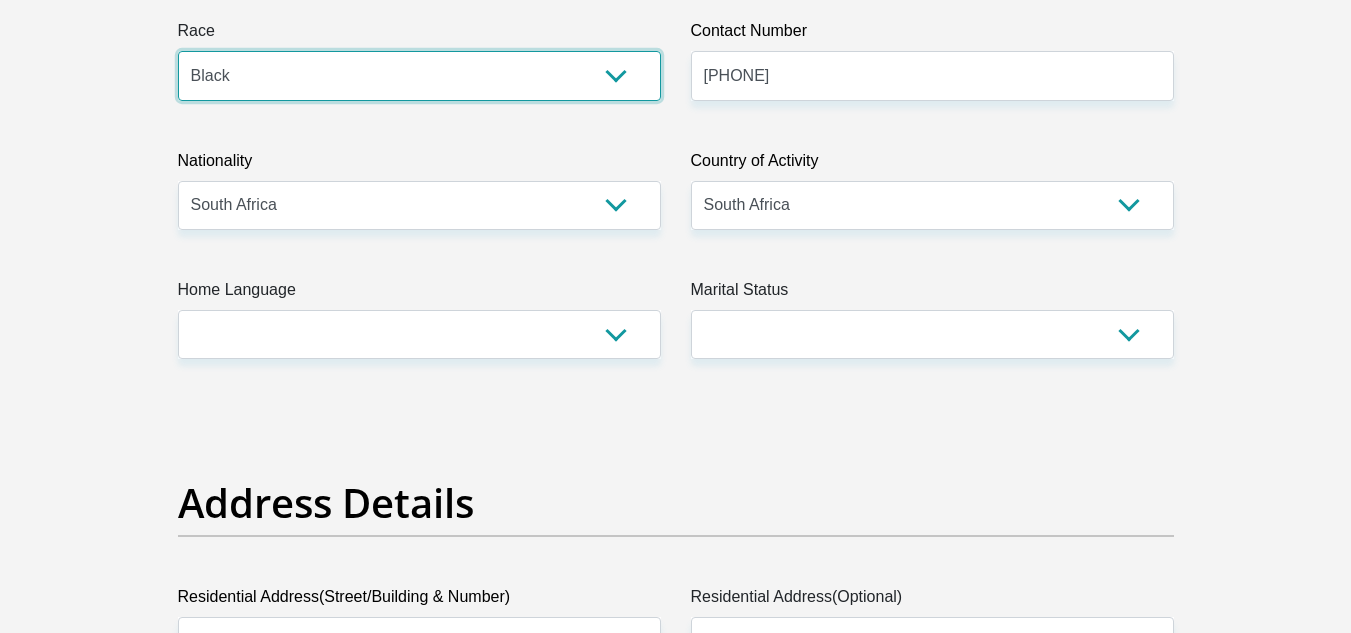 click on "Black
Coloured
Indian
White
Other" at bounding box center (419, 75) 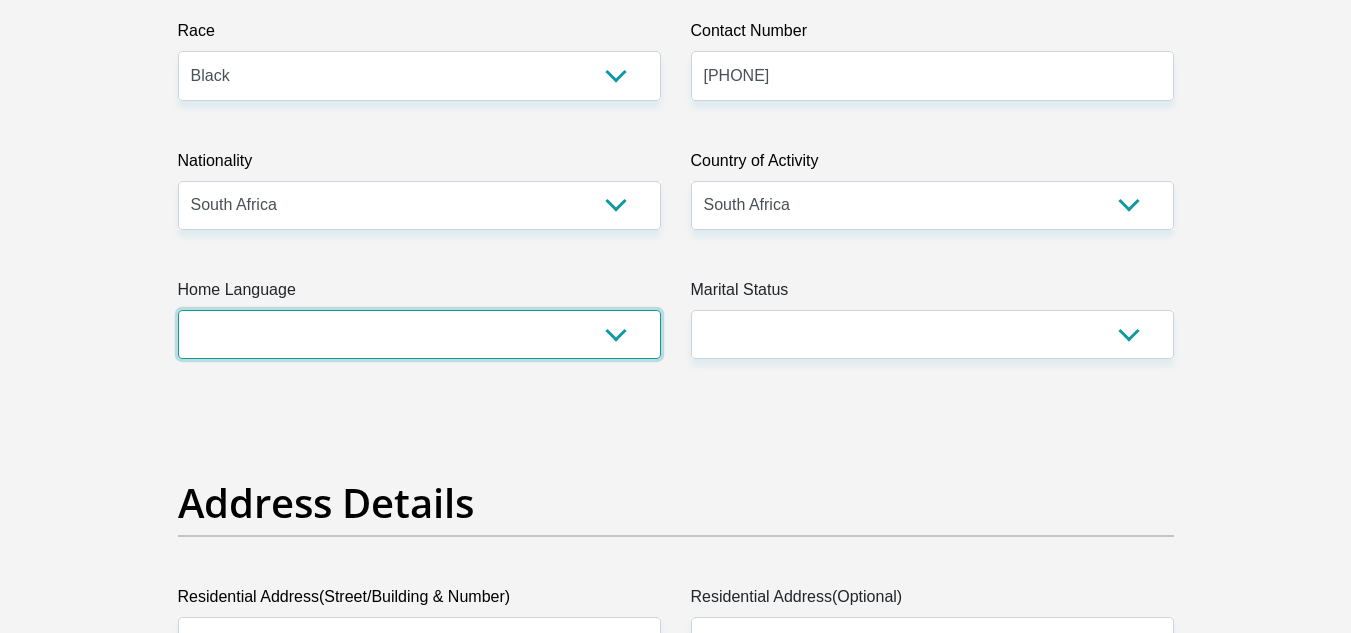 click on "Afrikaans
English
Sepedi
South Ndebele
Southern Sotho
Swati
Tsonga
Tswana
Venda
Xhosa
Zulu
Other" at bounding box center [419, 334] 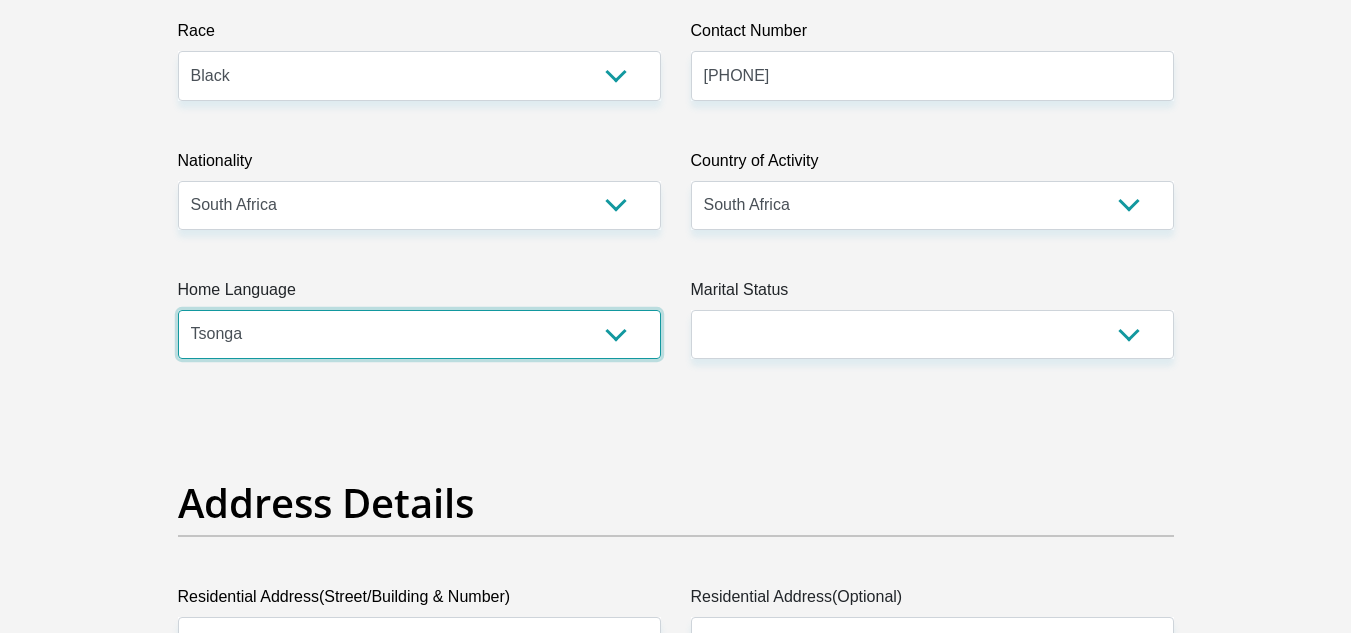 click on "Afrikaans
English
Sepedi
South Ndebele
Southern Sotho
Swati
Tsonga
Tswana
Venda
Xhosa
Zulu
Other" at bounding box center (419, 334) 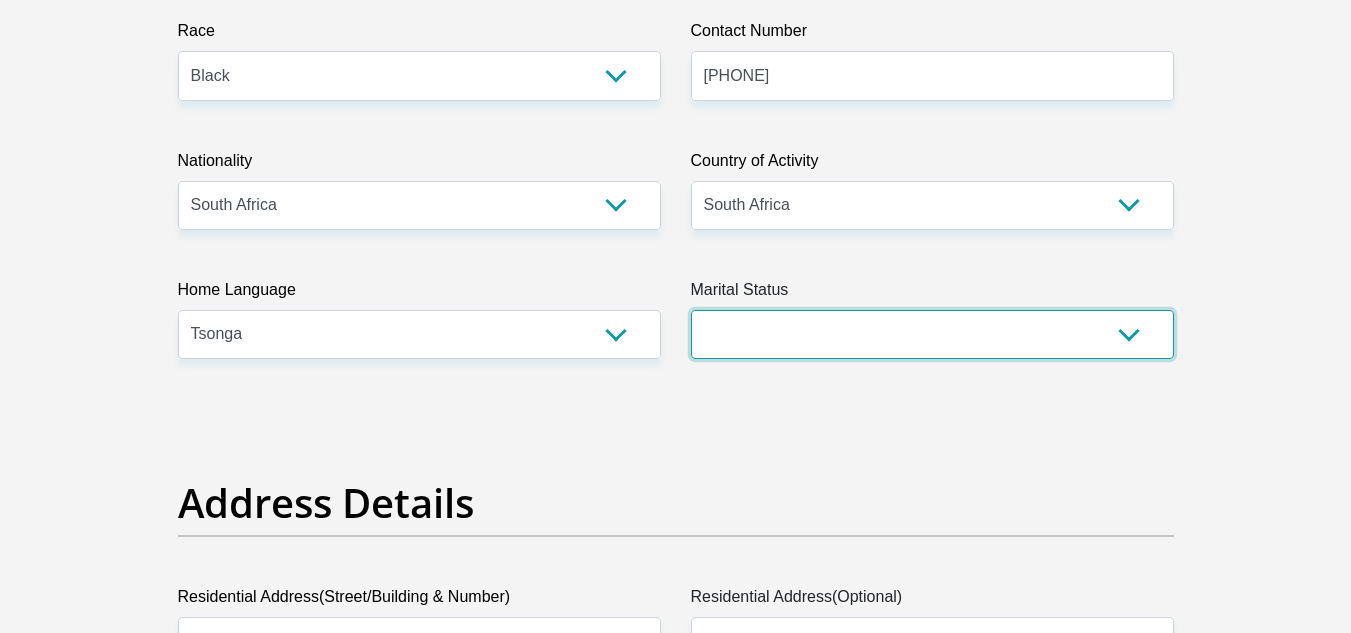 click on "Married ANC
Single
Divorced
Widowed
Married COP or Customary Law" at bounding box center (932, 334) 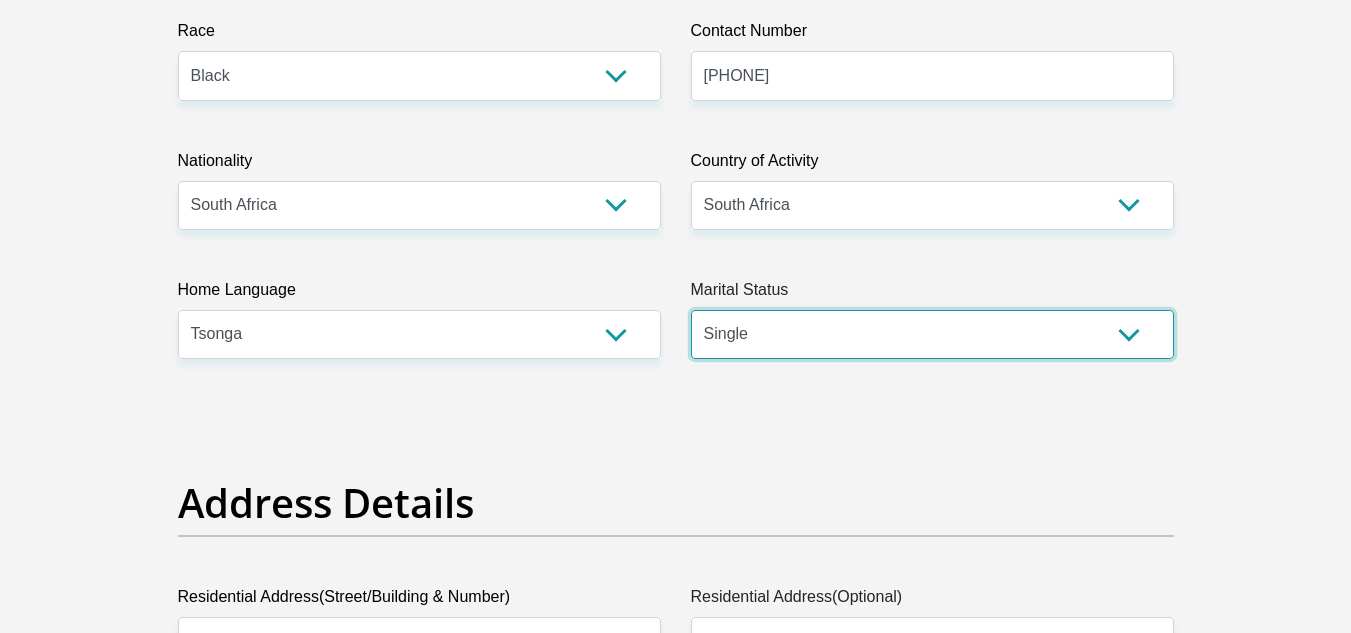 click on "Married ANC
Single
Divorced
Widowed
Married COP or Customary Law" at bounding box center (932, 334) 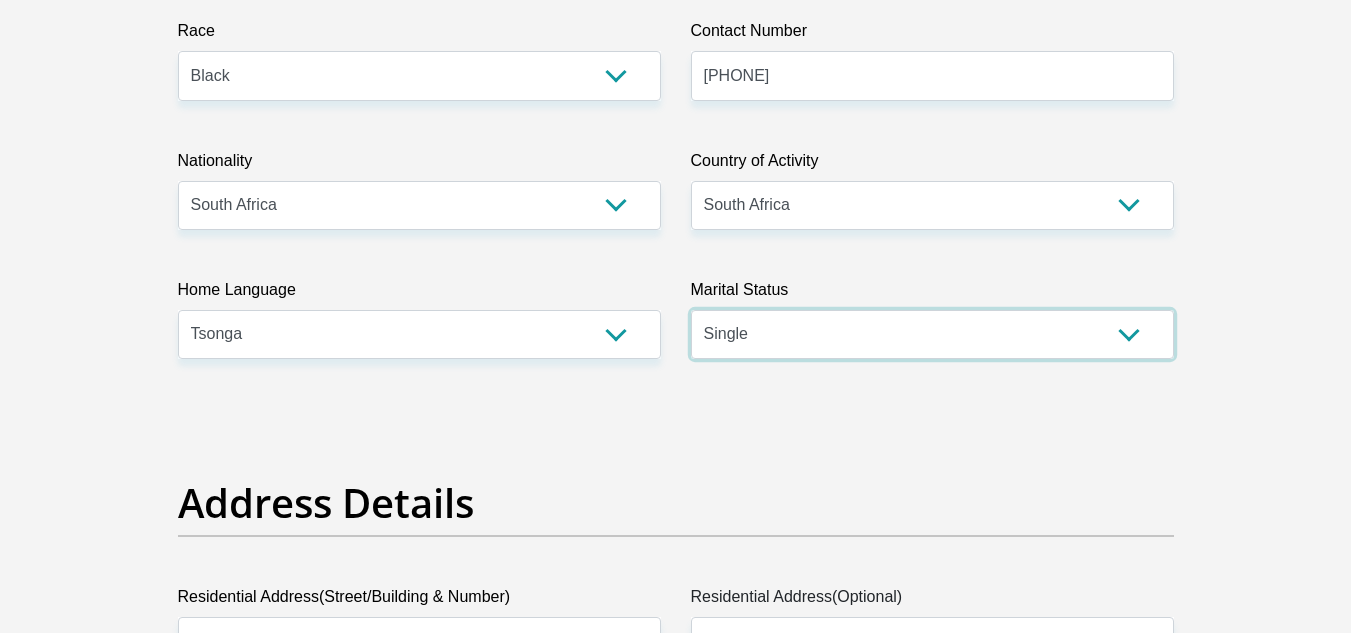 scroll, scrollTop: 1106, scrollLeft: 0, axis: vertical 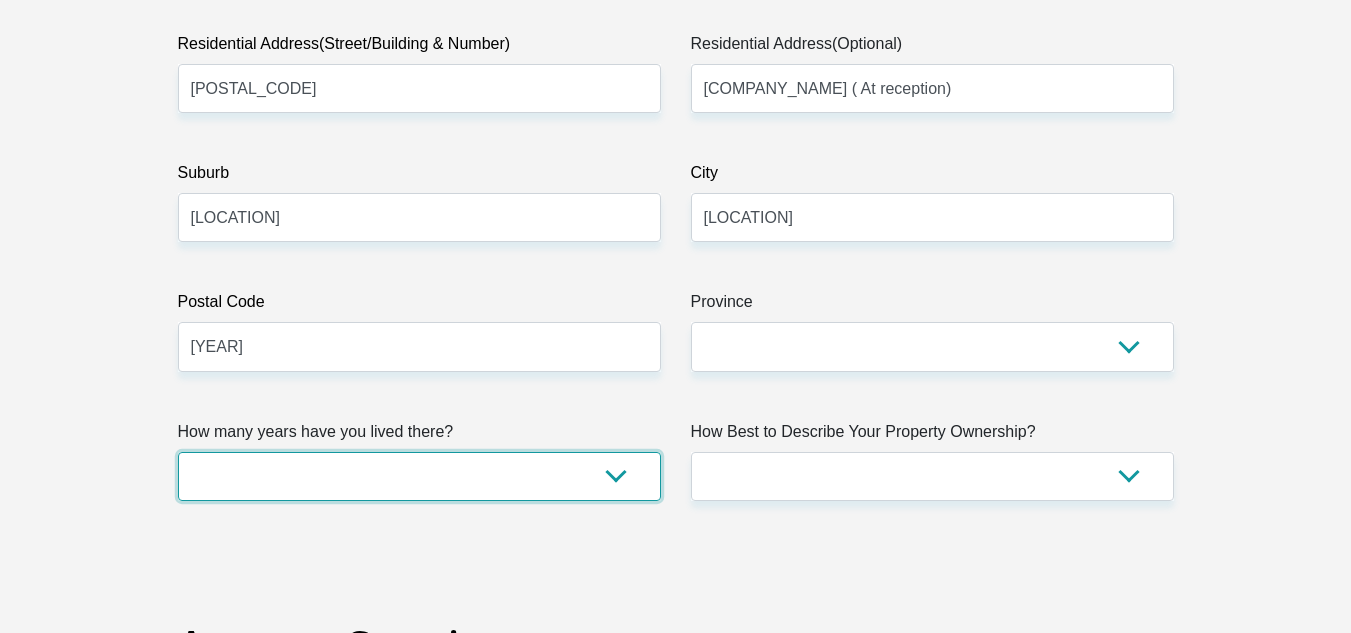 click on "less than 1 year
1-3 years
3-5 years
5+ years" at bounding box center [419, 476] 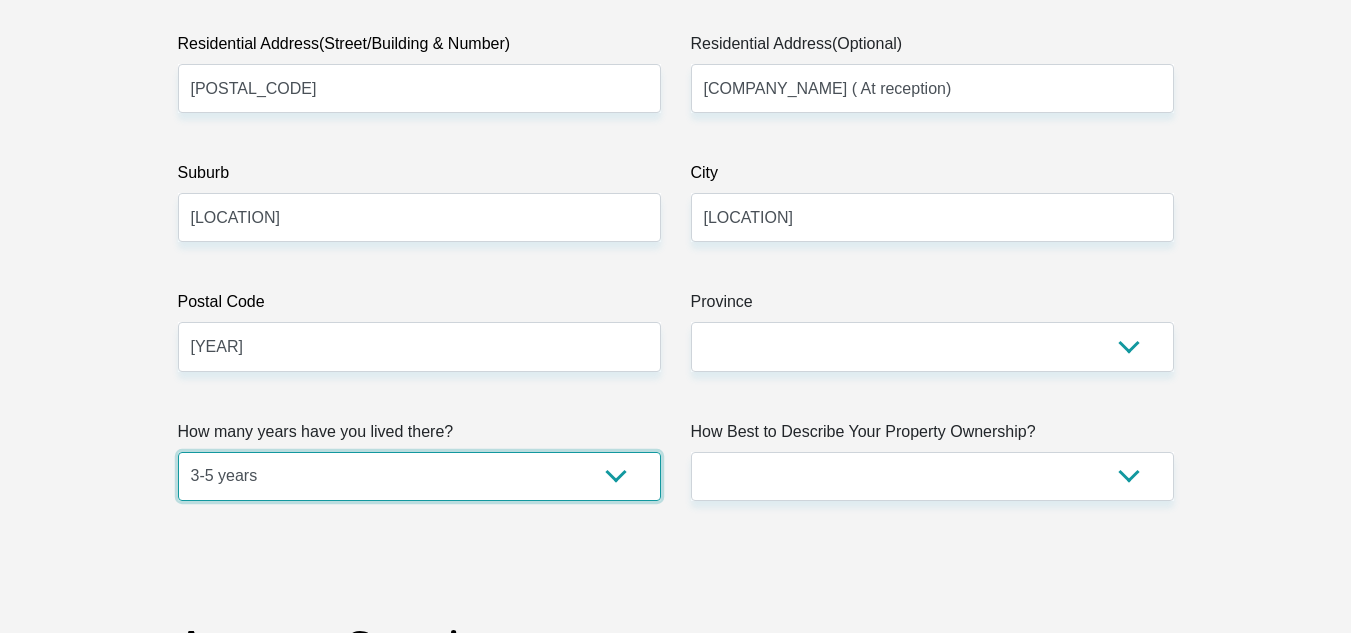 click on "less than 1 year
1-3 years
3-5 years
5+ years" at bounding box center [419, 476] 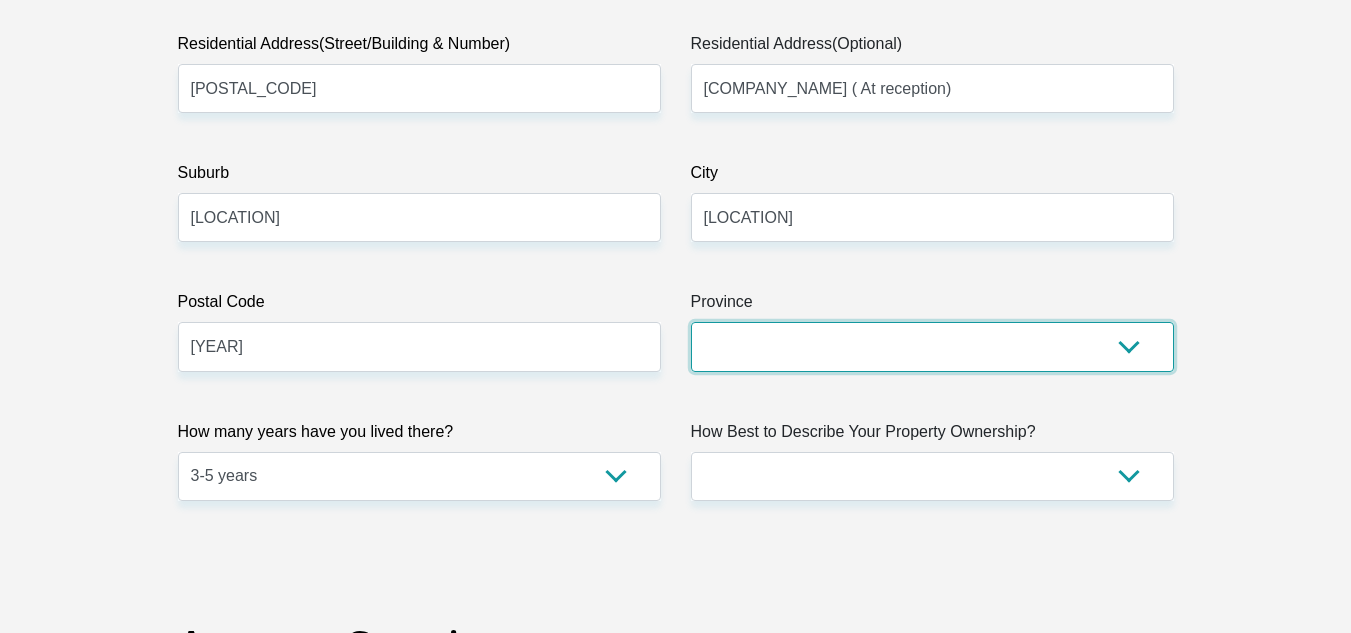 click on "Eastern Cape
Free State
Gauteng
KwaZulu-Natal
Limpopo
Mpumalanga
Northern Cape
North West
Western Cape" at bounding box center (932, 346) 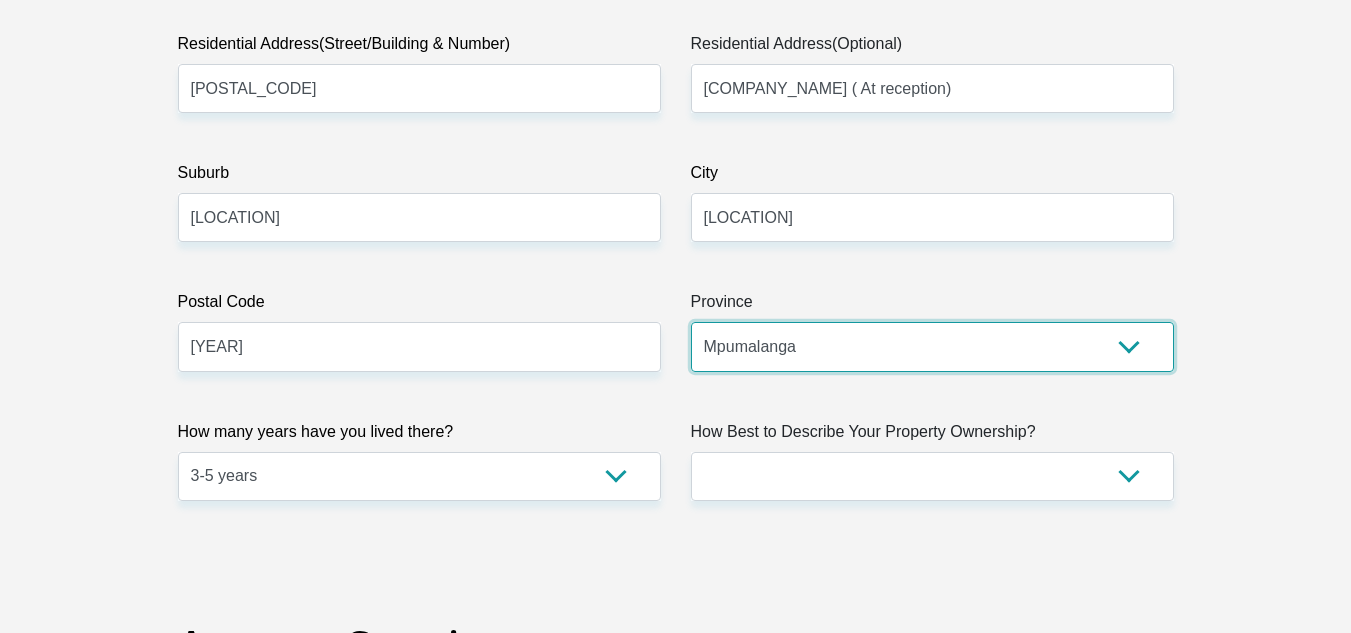 click on "Eastern Cape
Free State
Gauteng
KwaZulu-Natal
Limpopo
Mpumalanga
Northern Cape
North West
Western Cape" at bounding box center [932, 346] 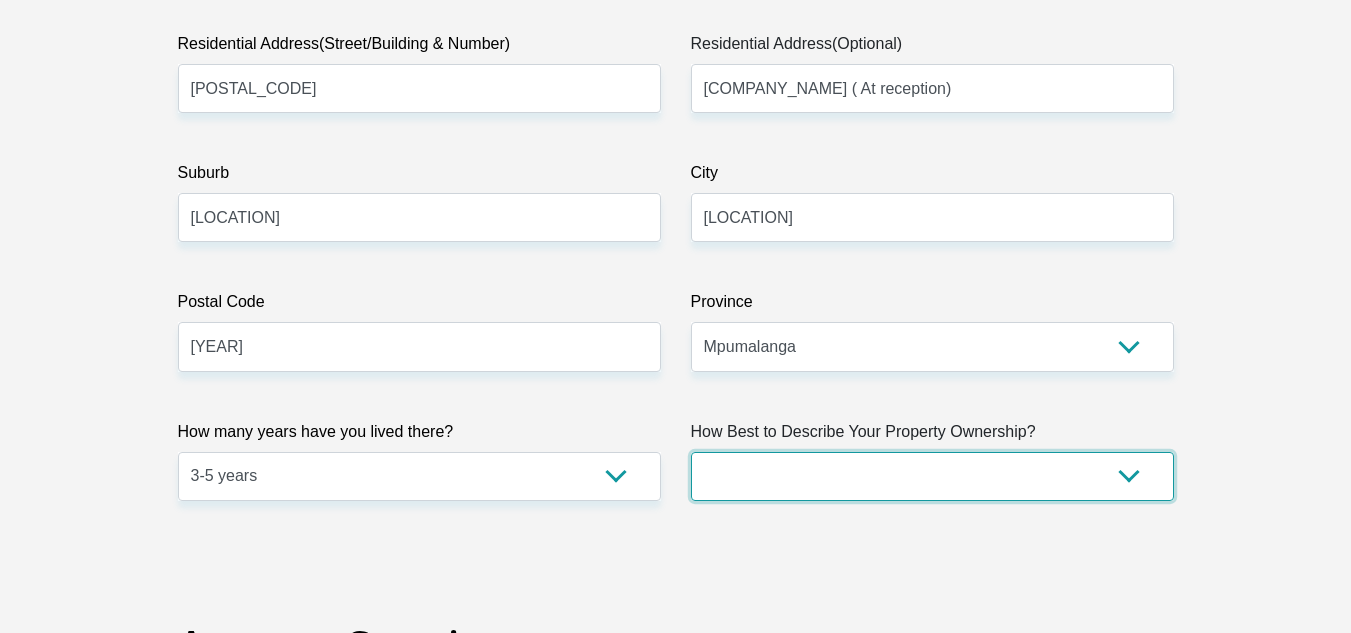 click on "Owned
Rented
Family Owned
Company Dwelling" at bounding box center (932, 476) 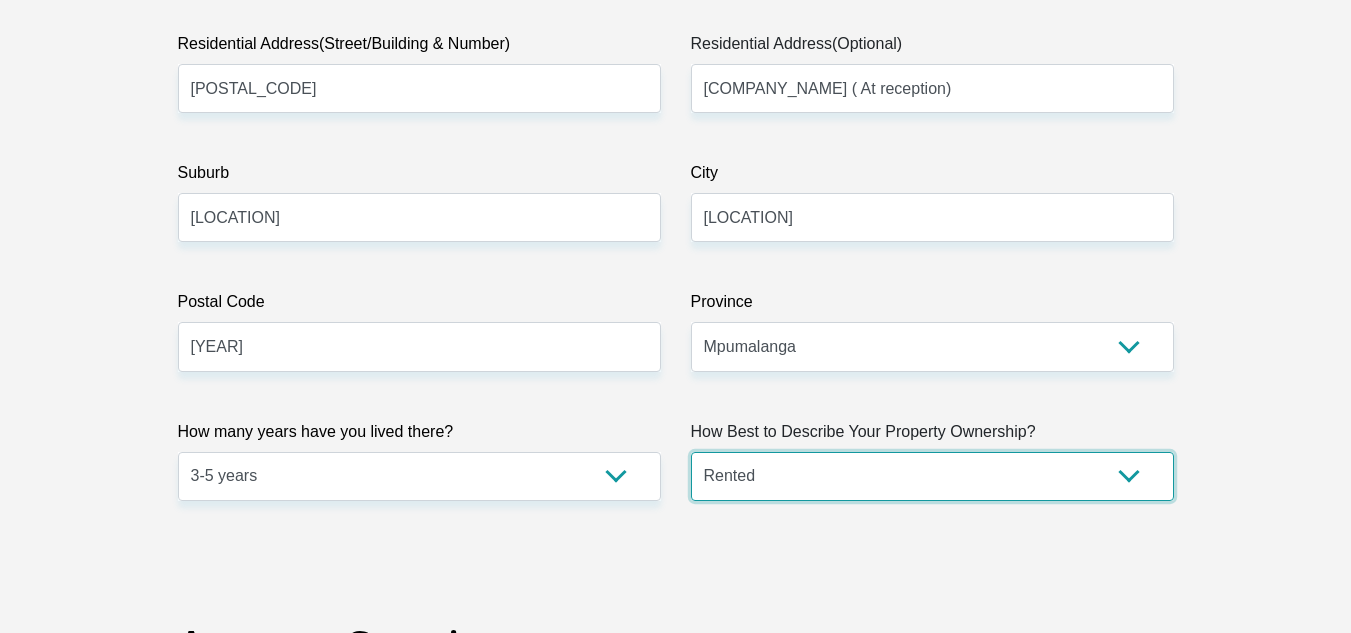 click on "Owned
Rented
Family Owned
Company Dwelling" at bounding box center [932, 476] 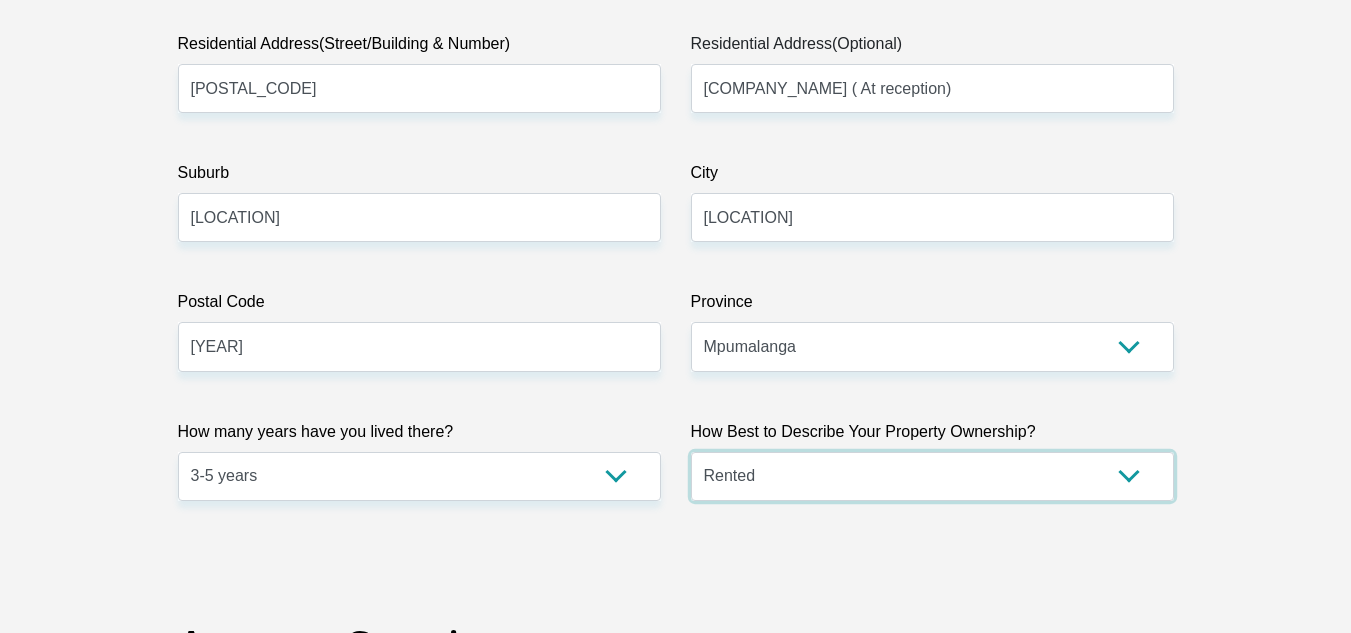 scroll, scrollTop: 1659, scrollLeft: 0, axis: vertical 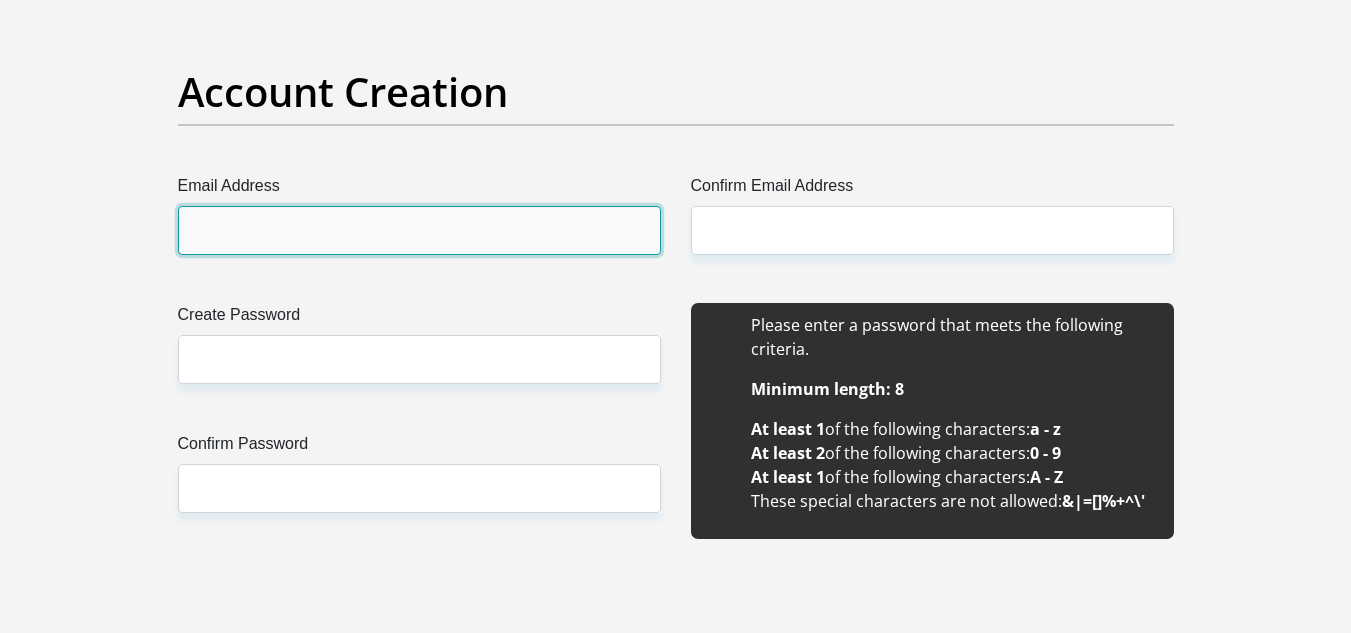 click on "Email Address" at bounding box center [419, 230] 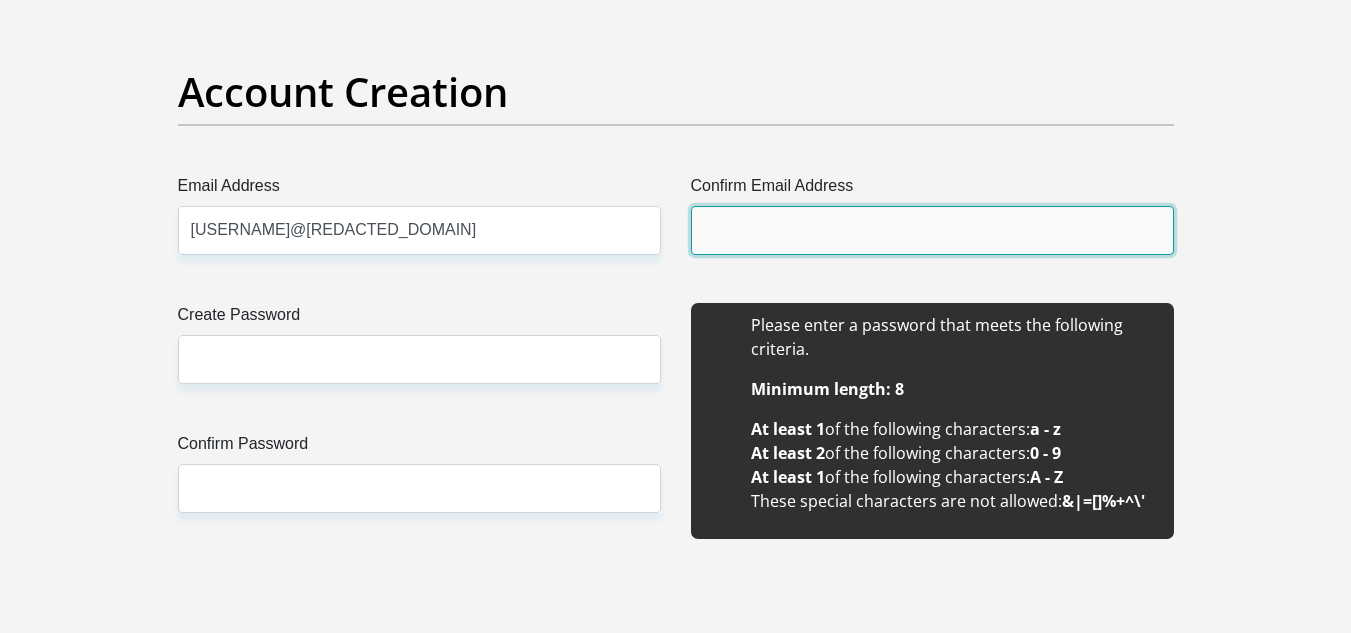 type on "[USERNAME]@[REDACTED_DOMAIN]" 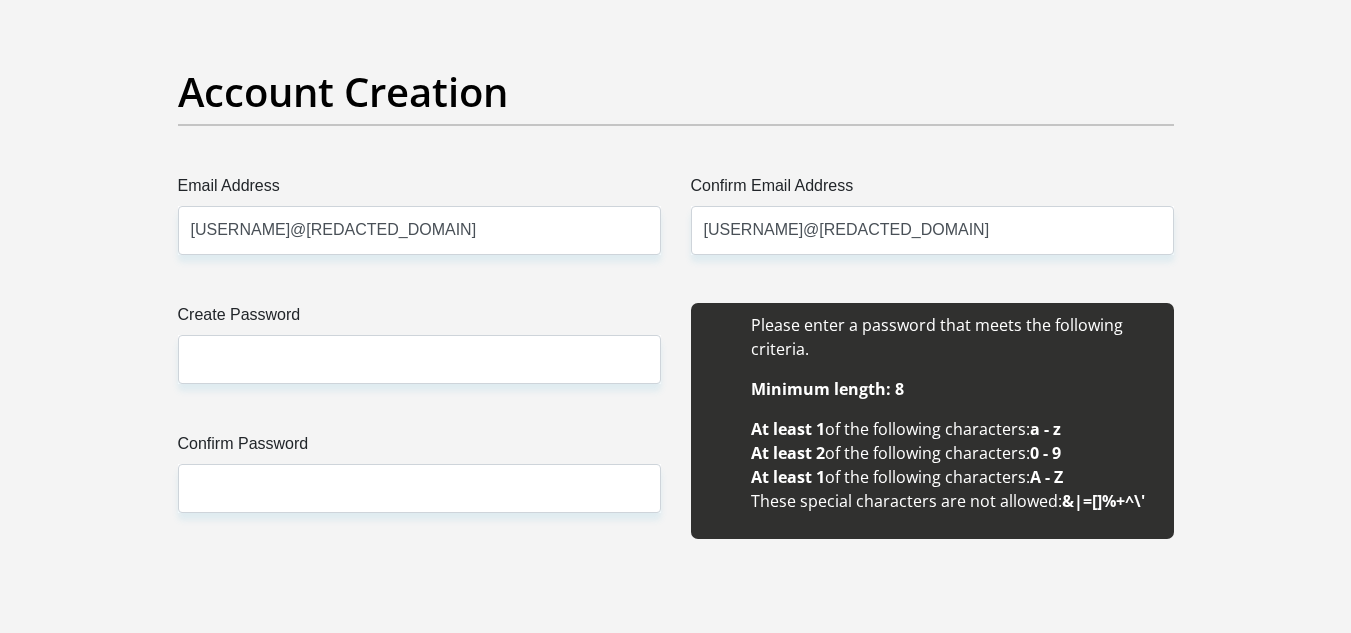 type 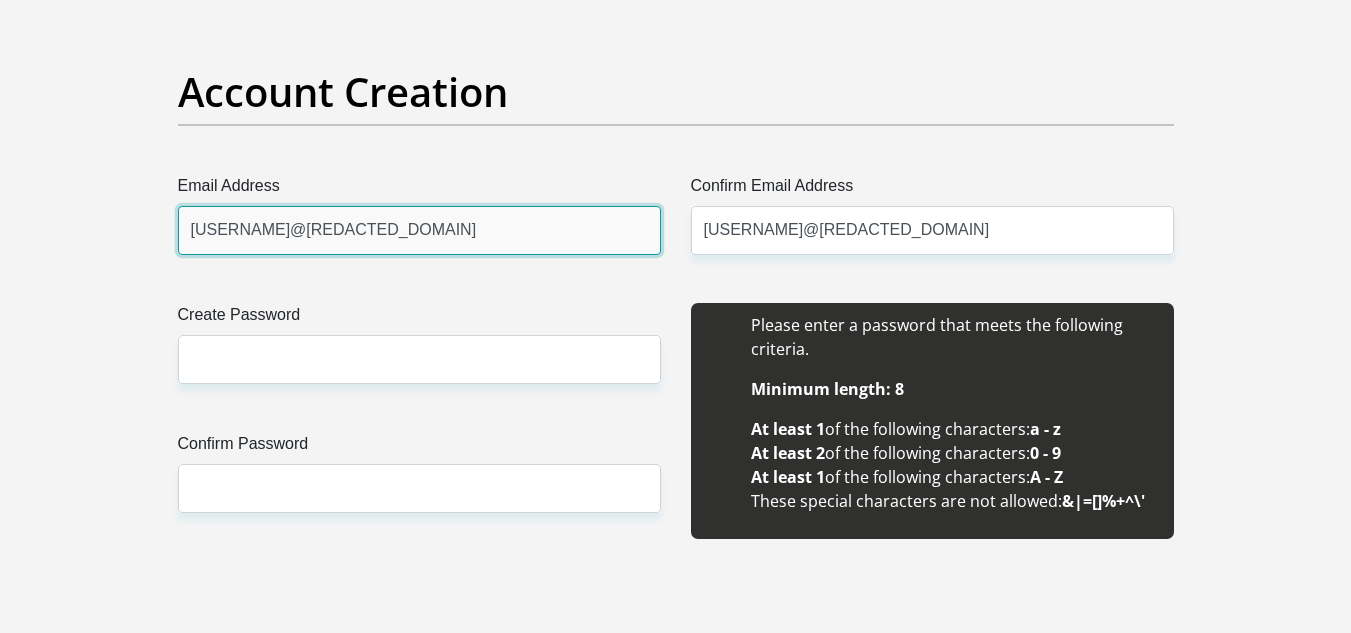 type 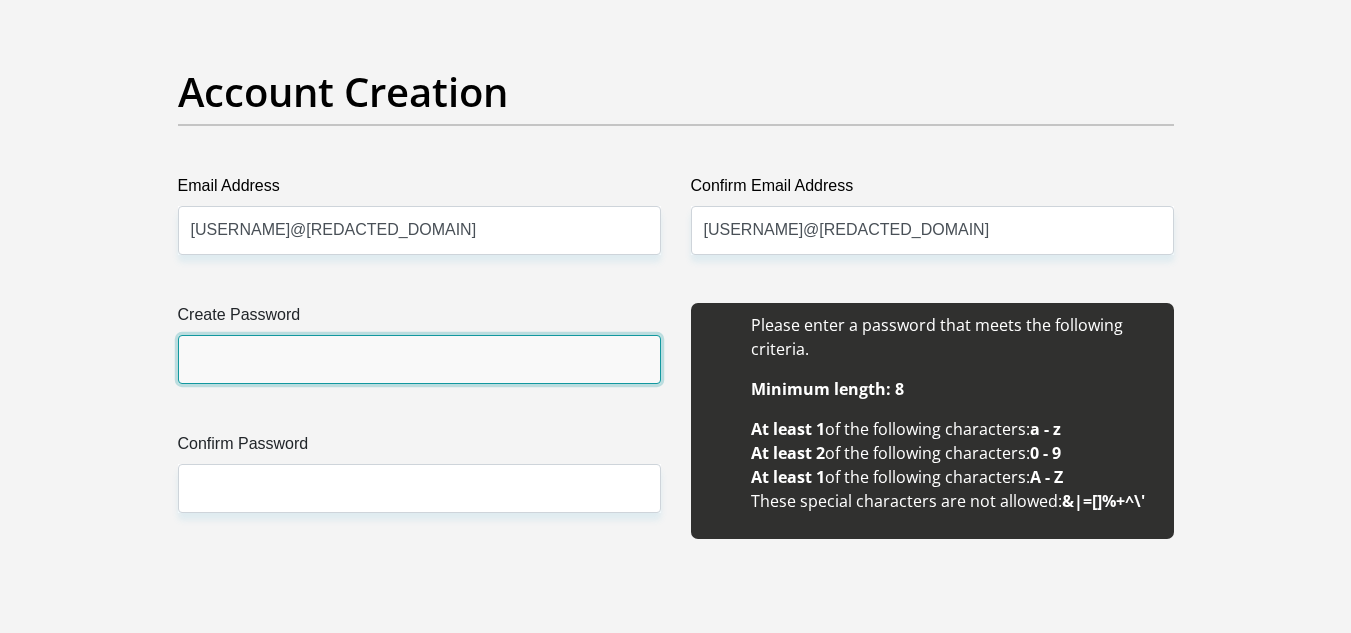 click on "Create Password" at bounding box center [419, 359] 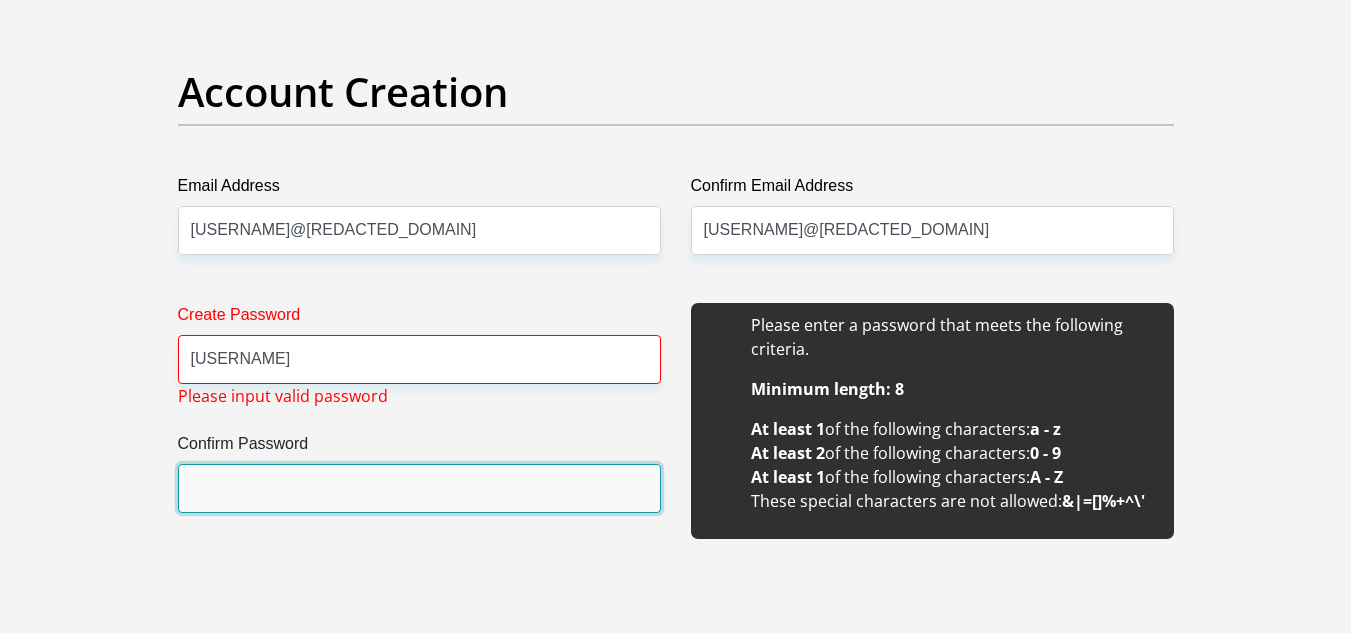 click on "Confirm Password" at bounding box center (419, 488) 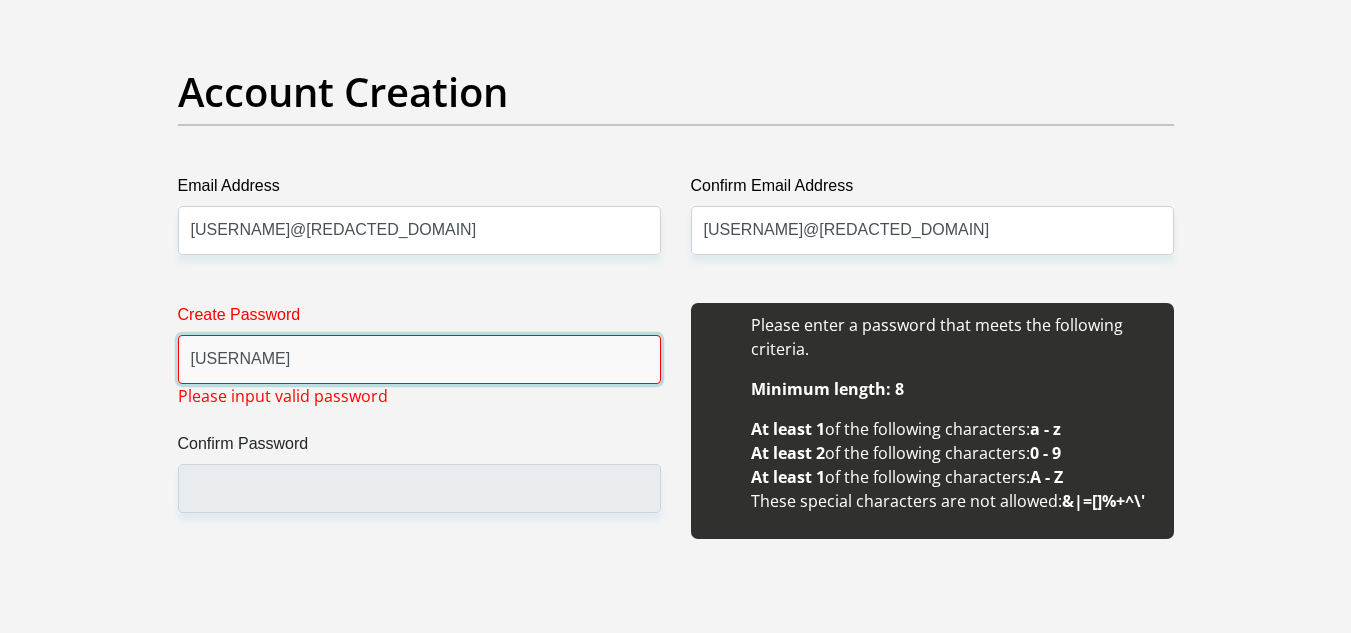 click on "[USERNAME]" at bounding box center [419, 359] 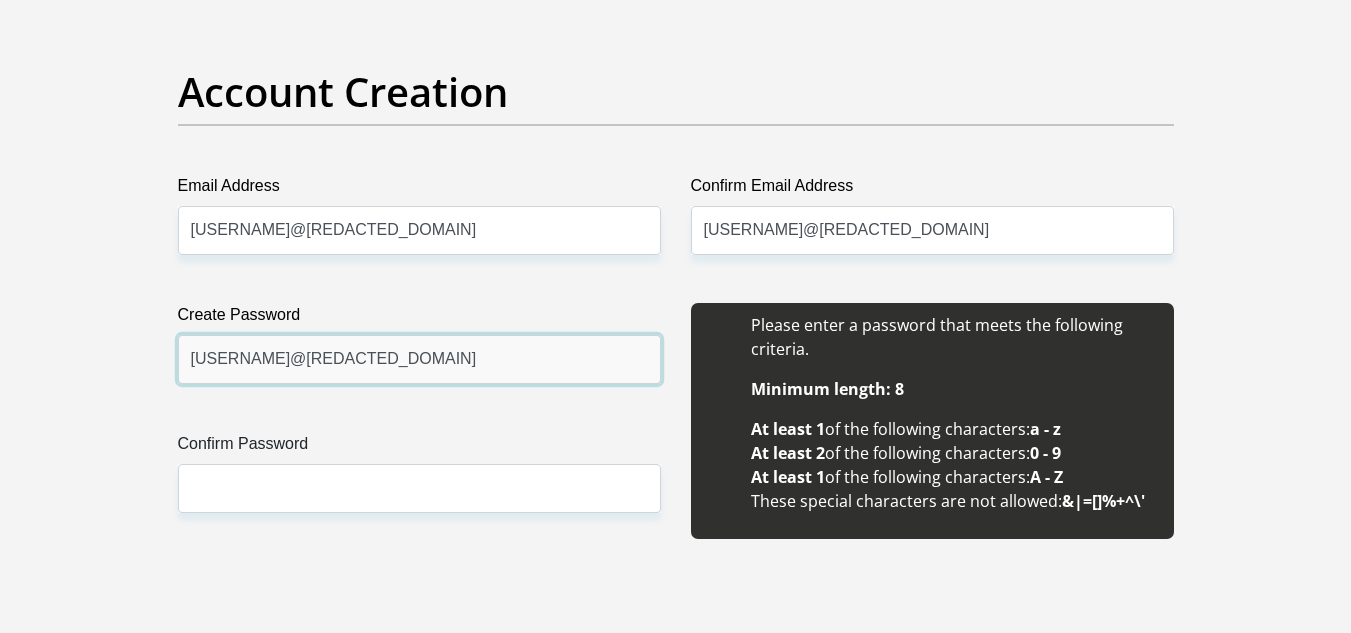 type on "[USERNAME]@[REDACTED_DOMAIN]" 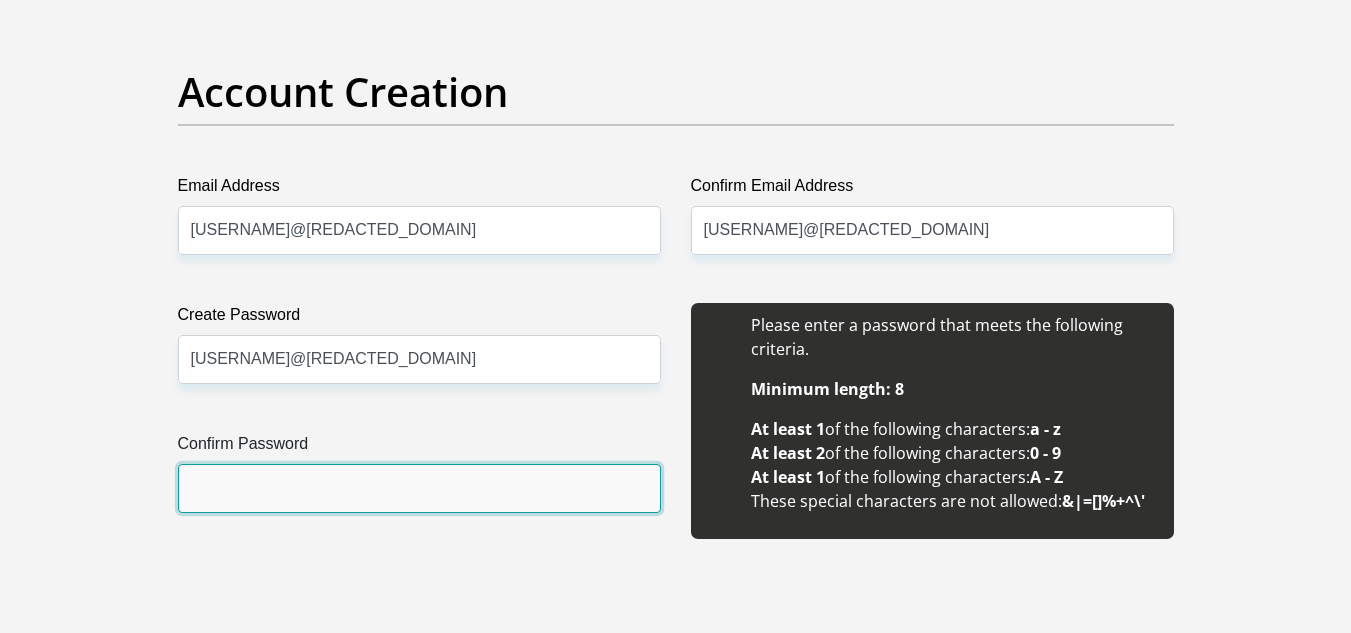 click on "Confirm Password" at bounding box center (419, 488) 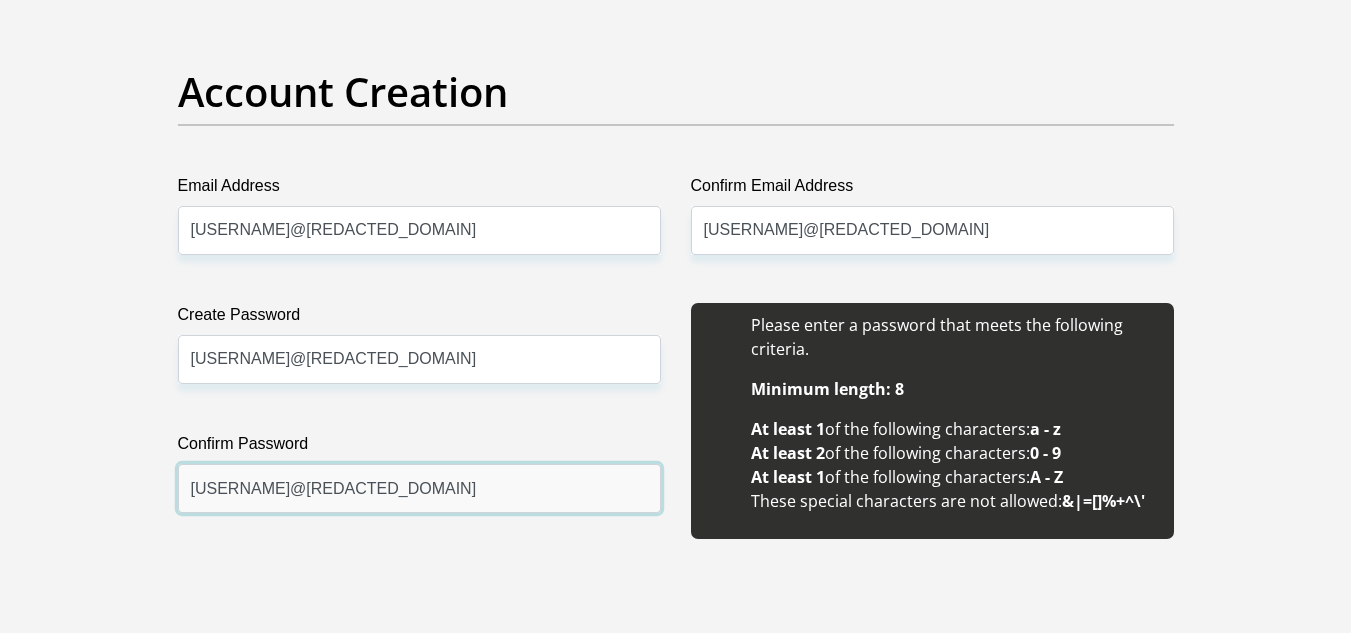 scroll, scrollTop: 2212, scrollLeft: 0, axis: vertical 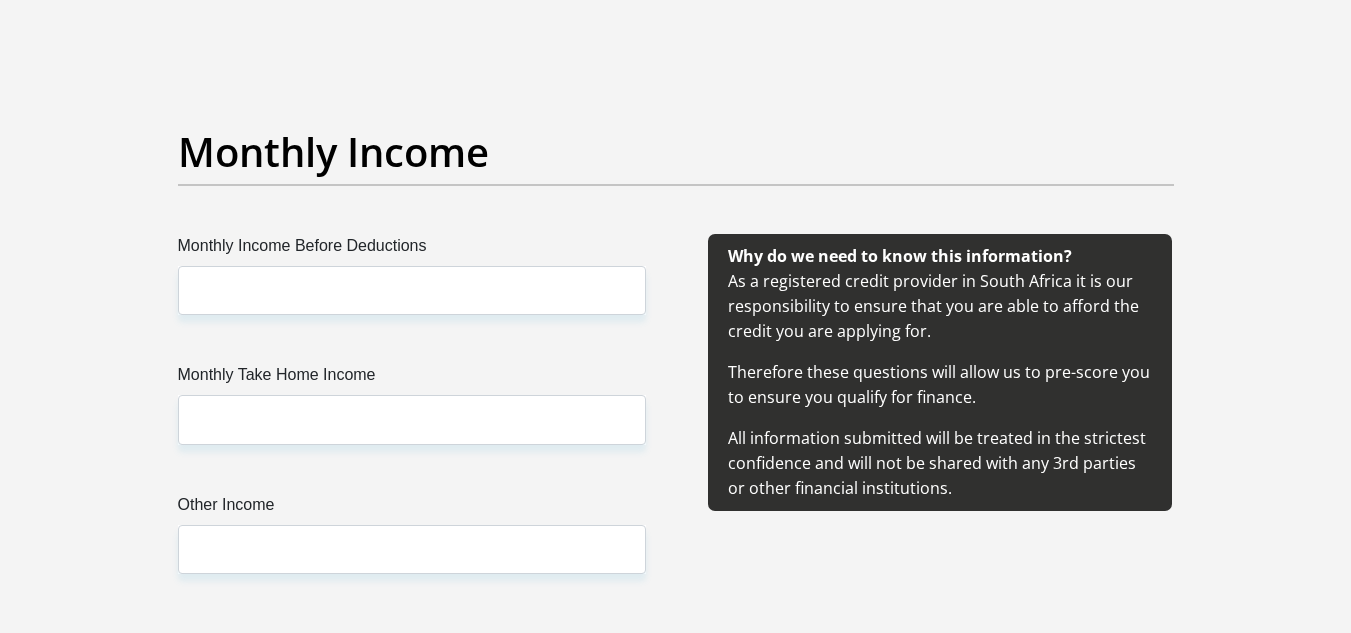type on "[USERNAME]@[REDACTED_DOMAIN]" 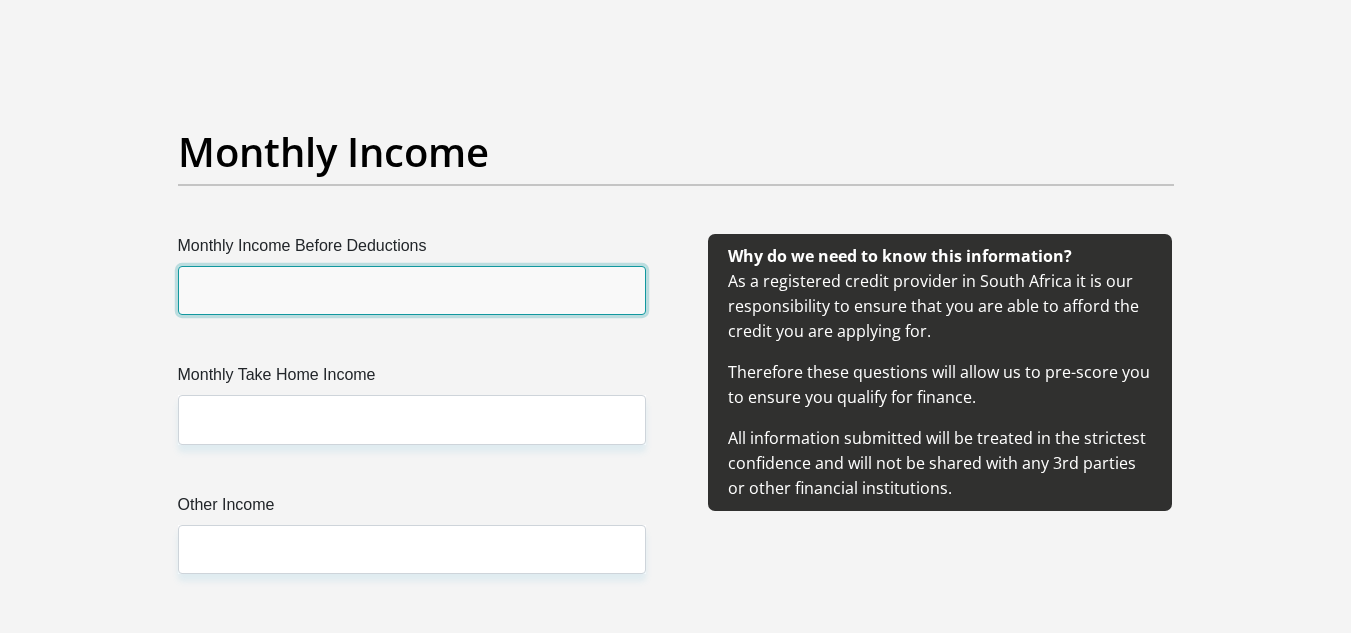 click on "Monthly Income Before Deductions" at bounding box center [412, 290] 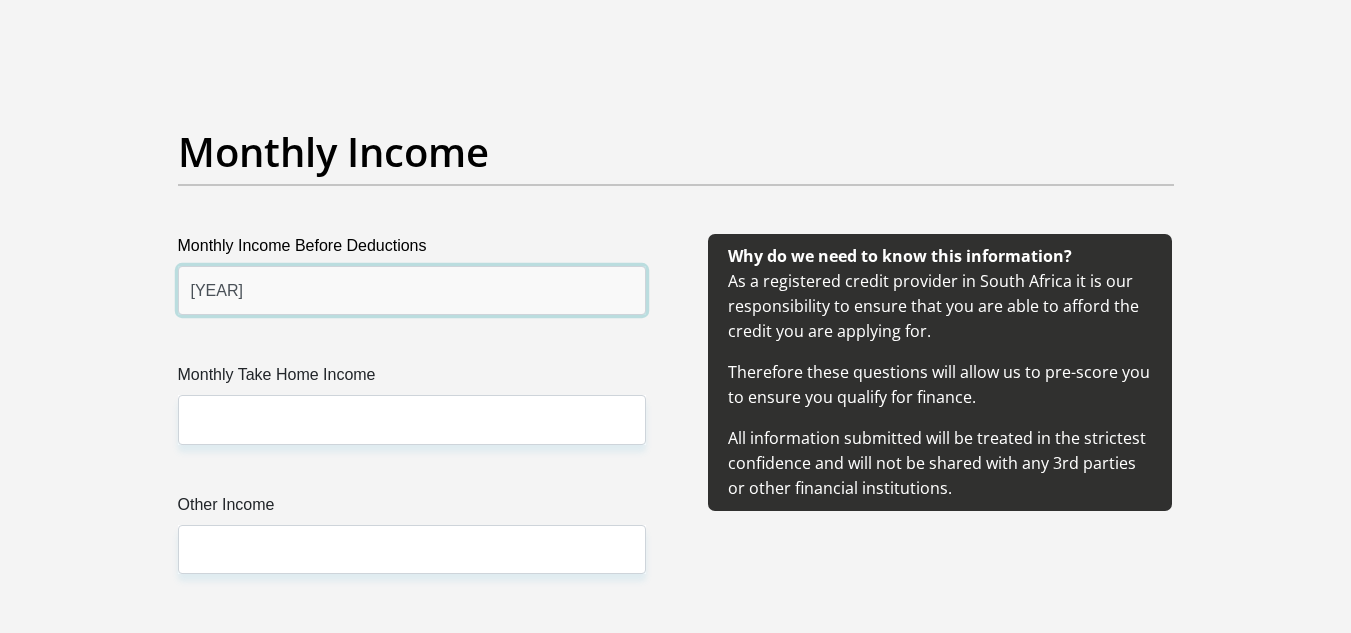 click on "[YEAR]" at bounding box center [412, 290] 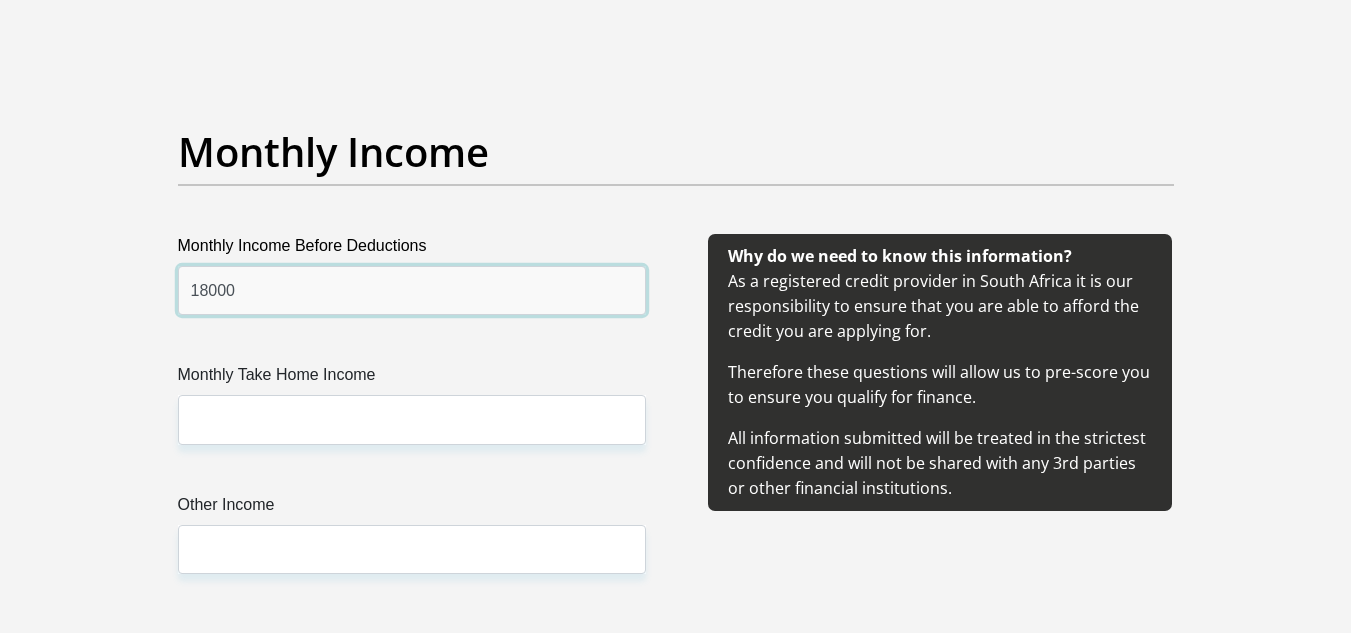 type on "18000" 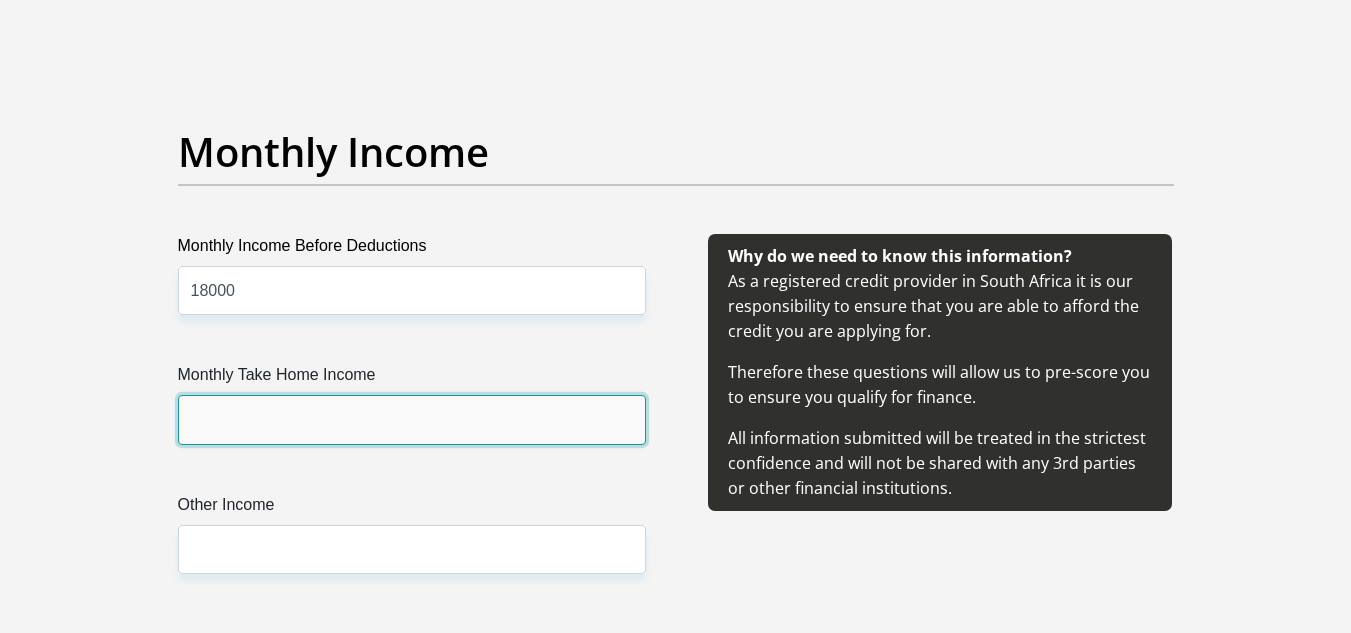 click on "Monthly Take Home Income" at bounding box center (412, 419) 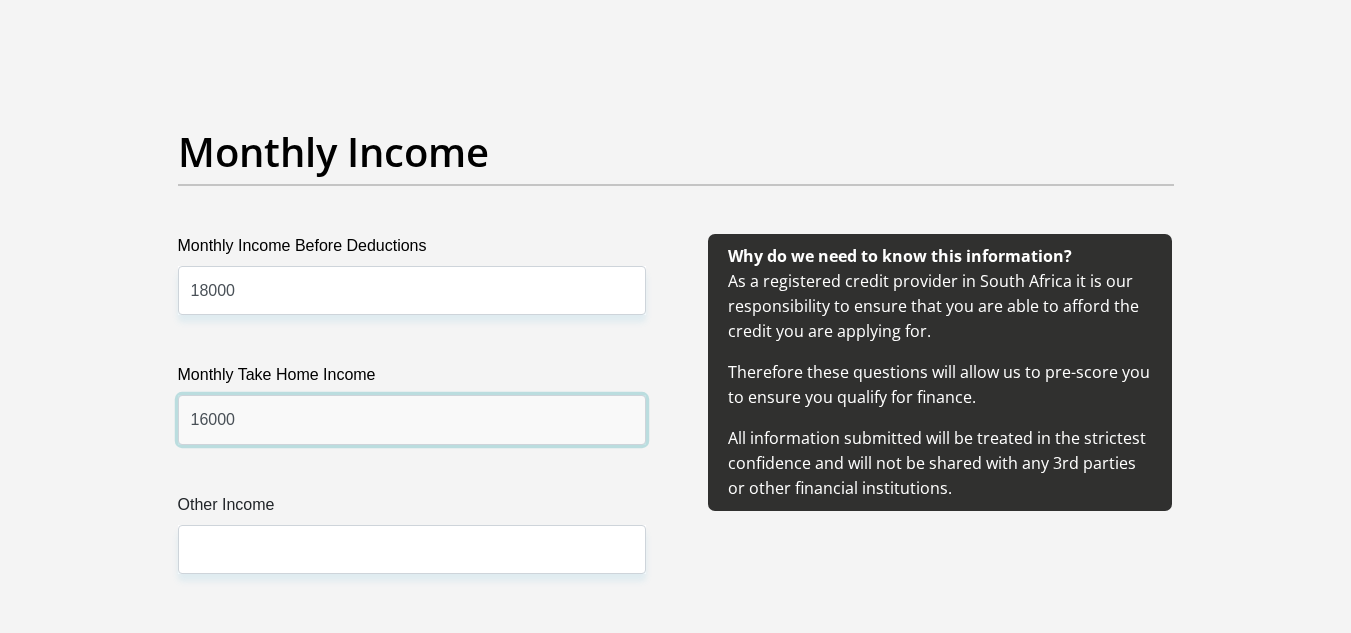 type on "16000" 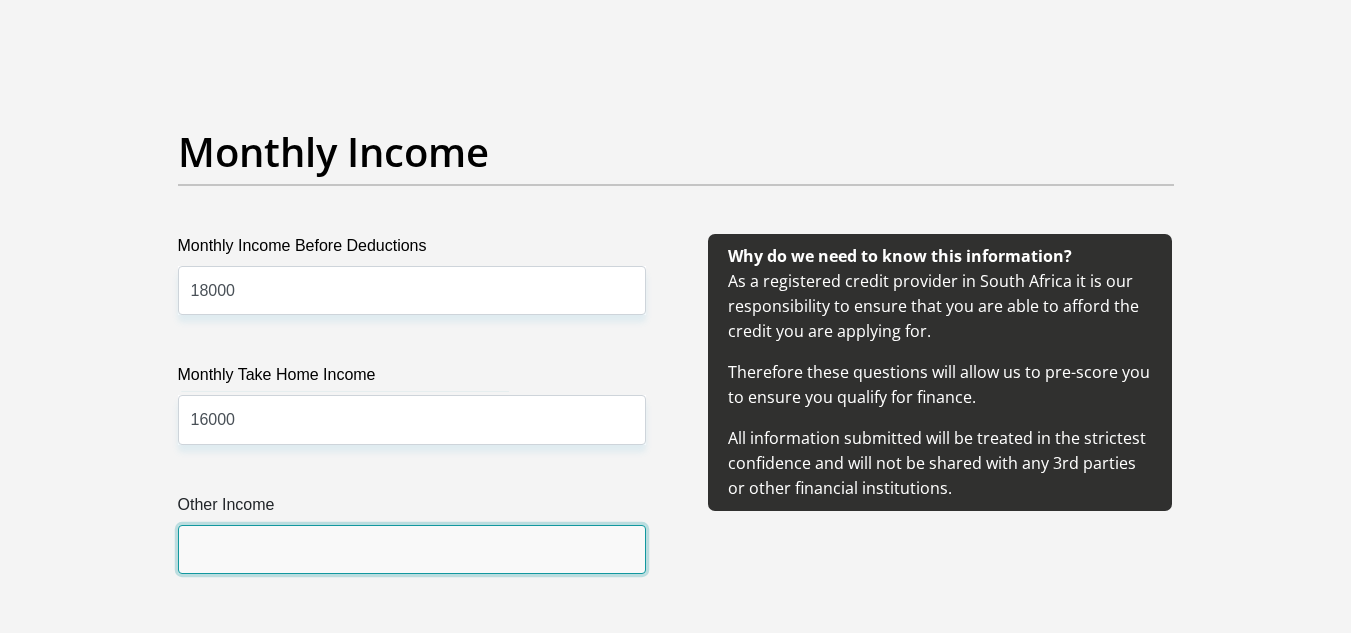 click on "Other Income" at bounding box center [412, 549] 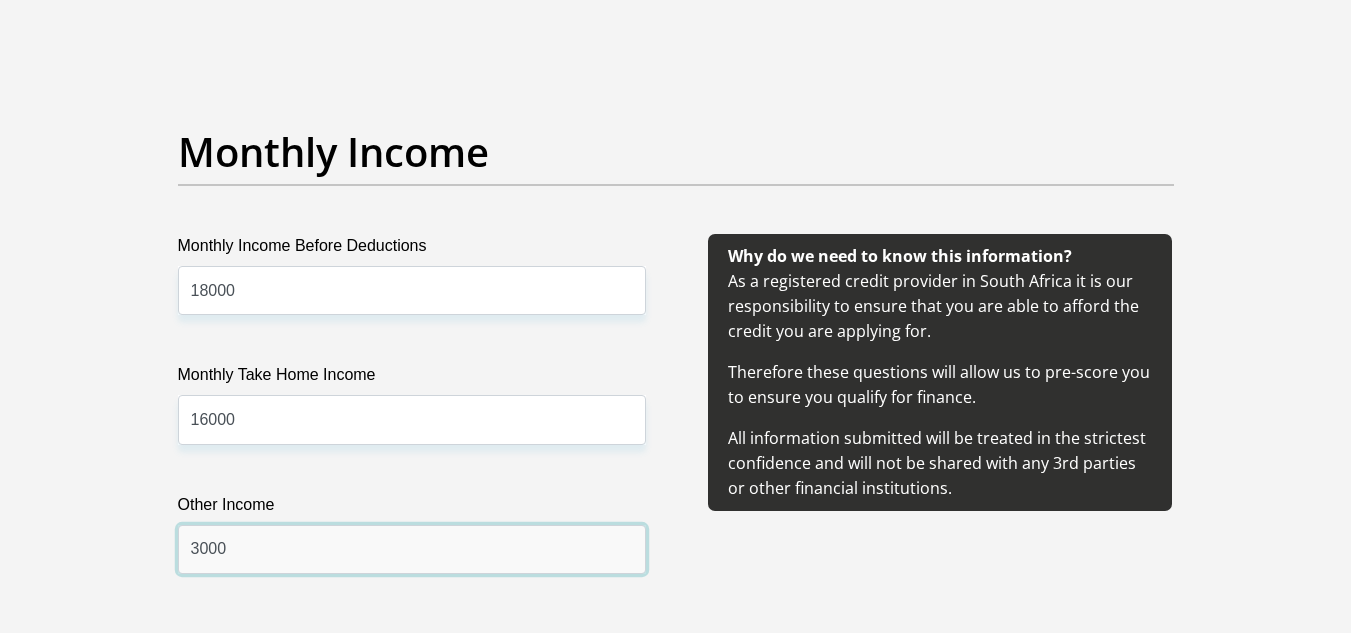 scroll, scrollTop: 2765, scrollLeft: 0, axis: vertical 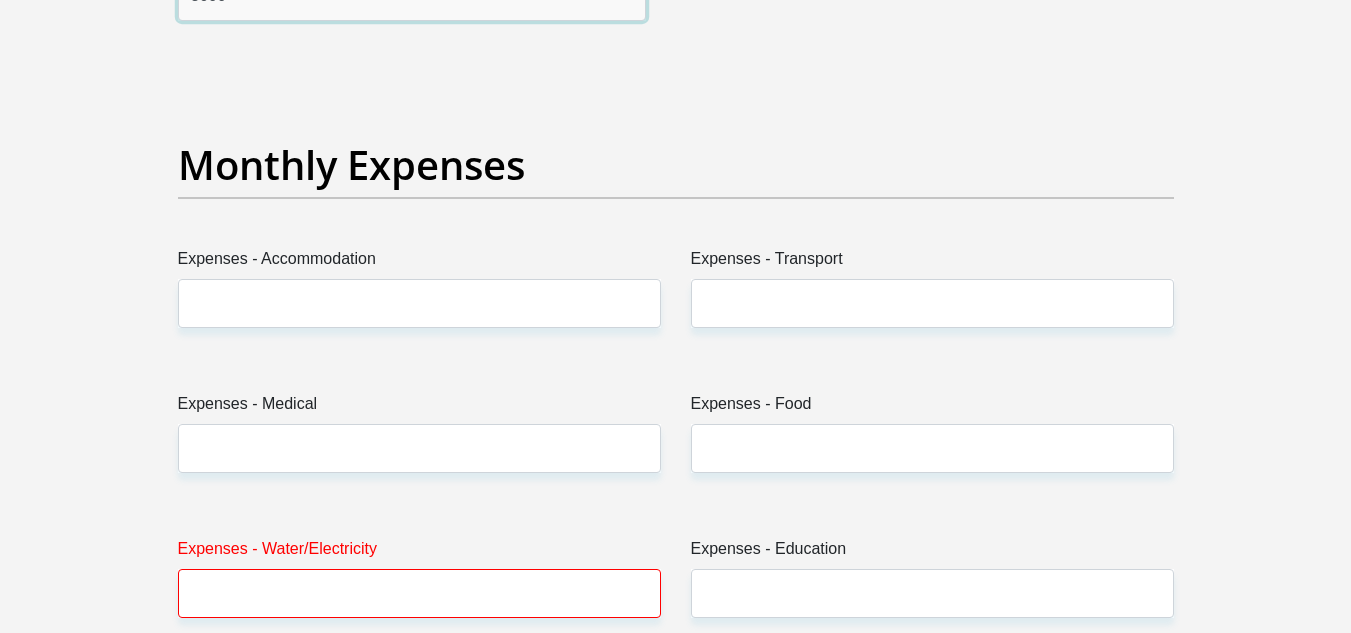 type on "3000" 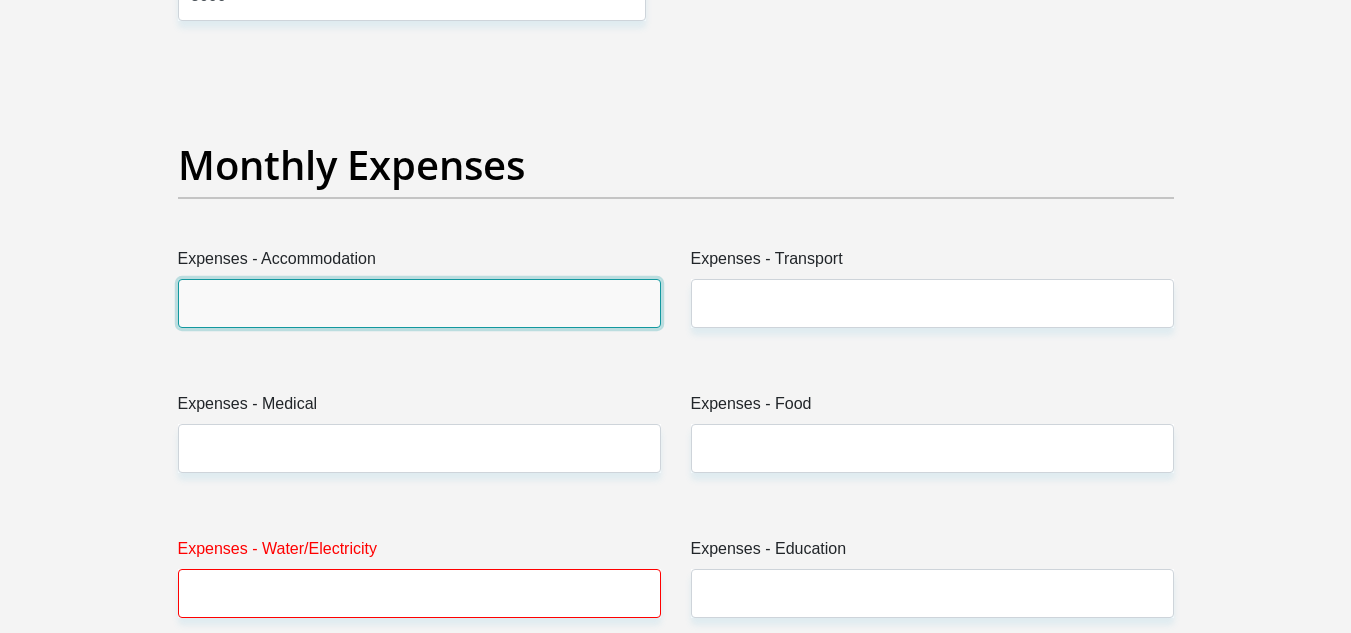 click on "Expenses - Accommodation" at bounding box center [419, 303] 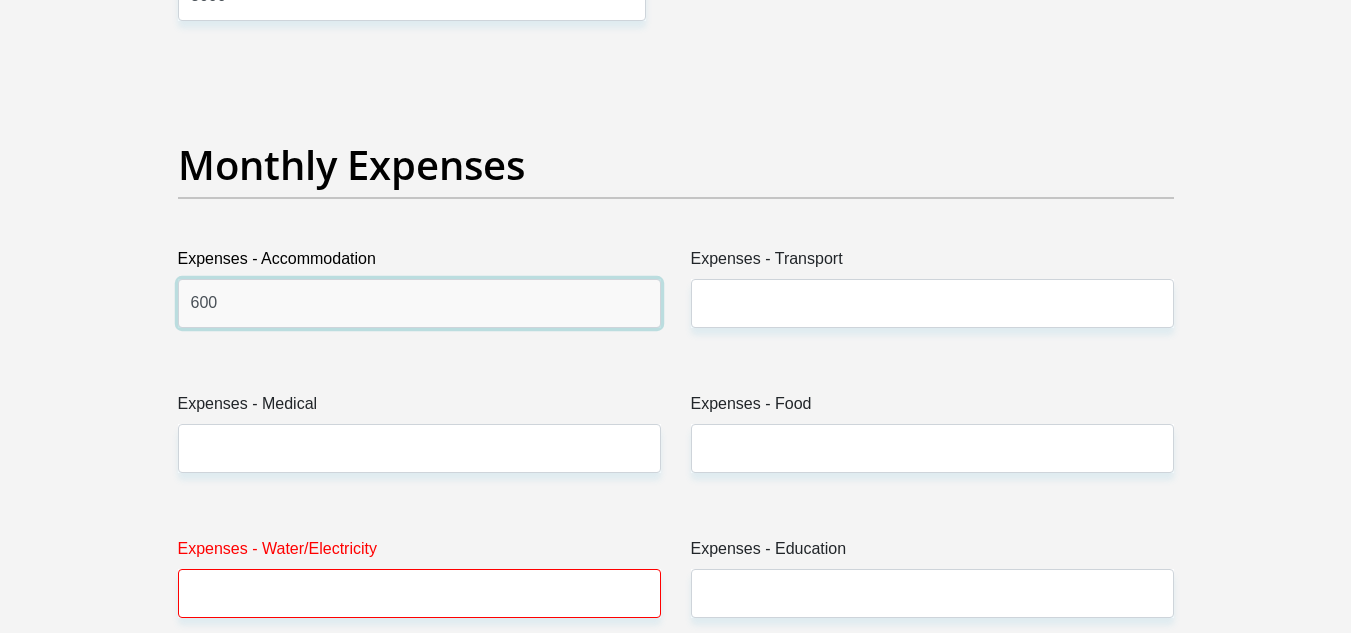 type on "600" 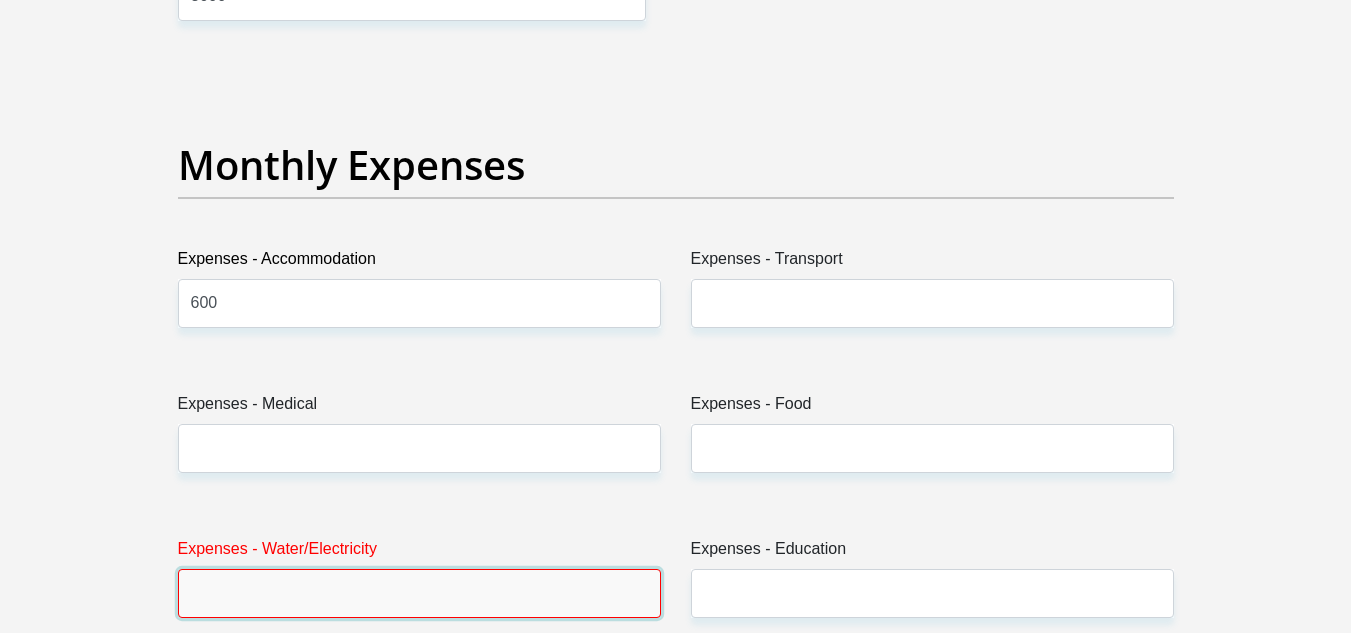 click on "Expenses - Water/Electricity" at bounding box center [419, 593] 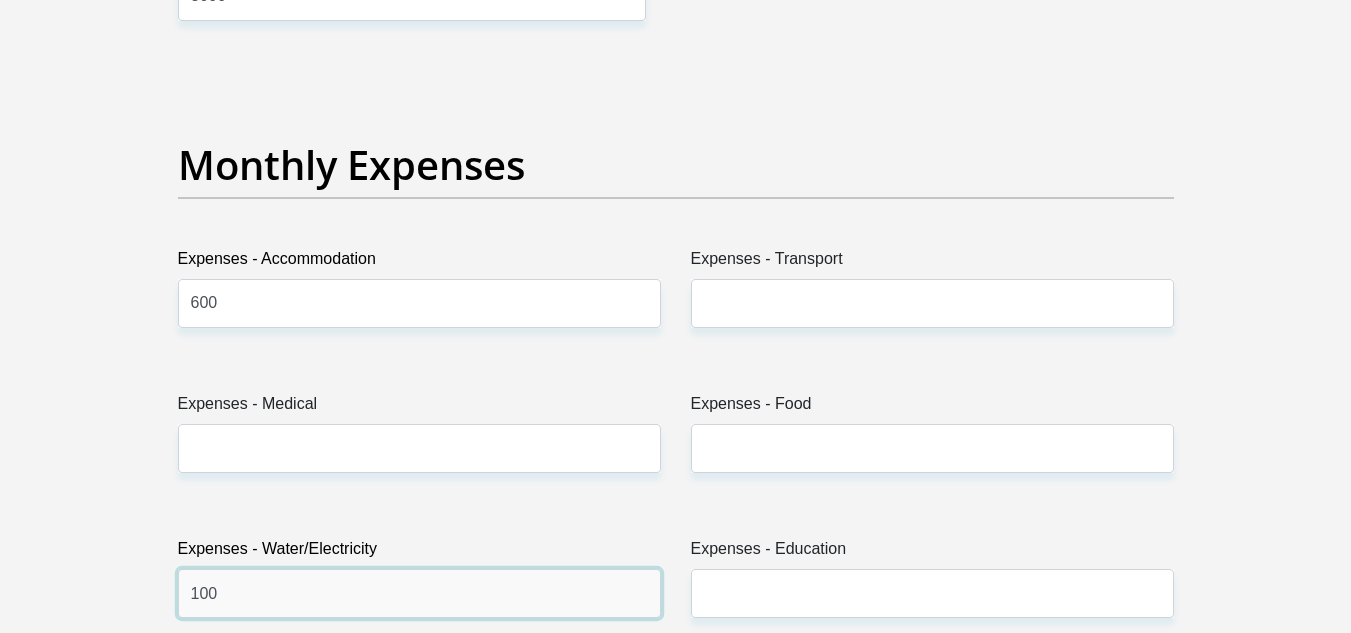 scroll, scrollTop: 3318, scrollLeft: 0, axis: vertical 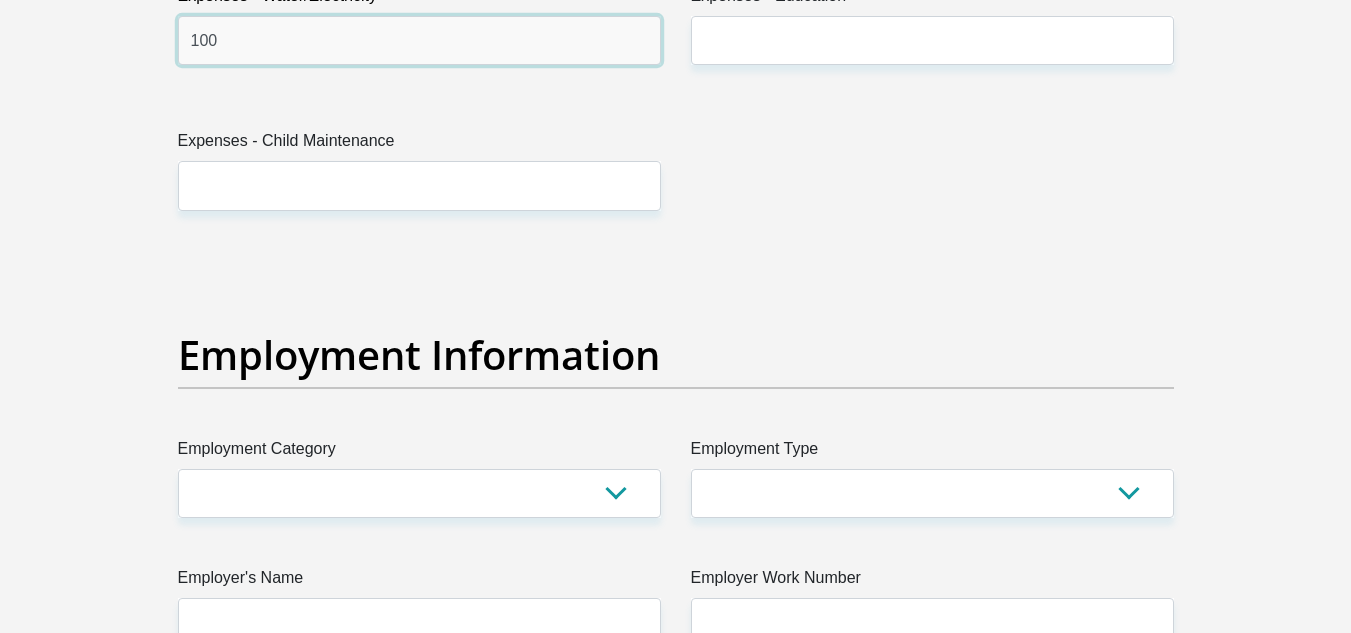 type on "100" 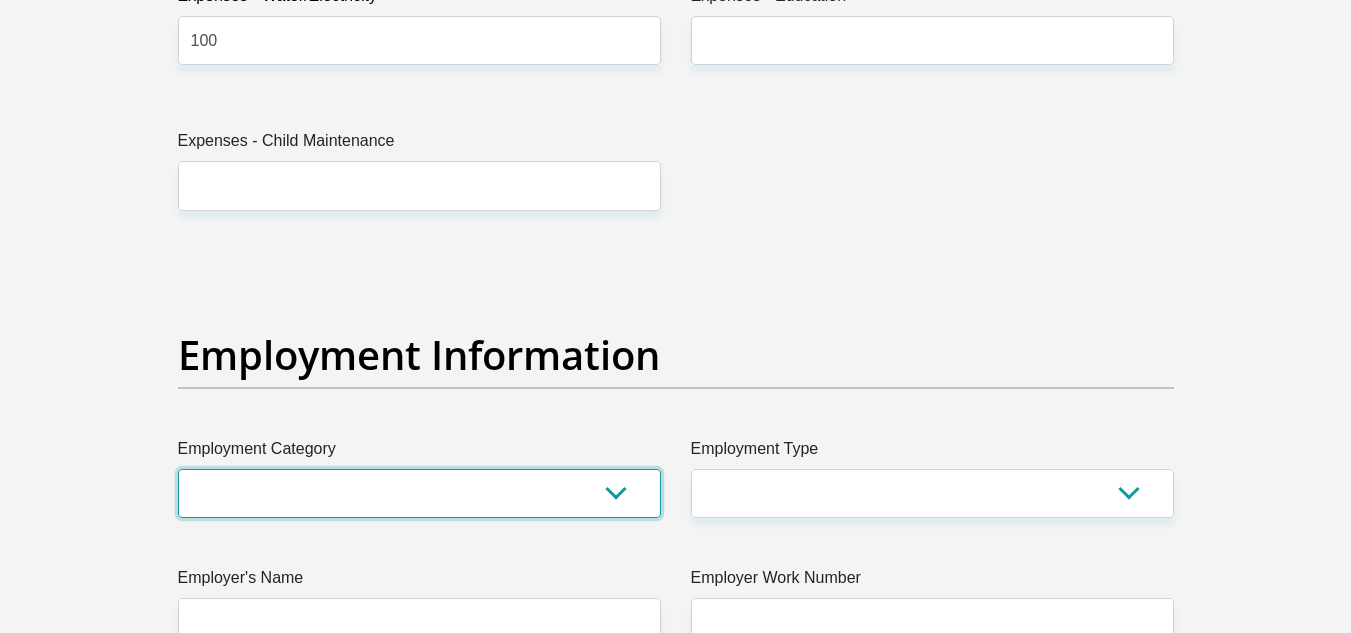 click on "AGRICULTURE
ALCOHOL & TOBACCO
CONSTRUCTION MATERIALS
METALLURGY
EQUIPMENT FOR RENEWABLE ENERGY
SPECIALIZED CONTRACTORS
CAR
GAMING (INCL. INTERNET
OTHER WHOLESALE
UNLICENSED PHARMACEUTICALS
CURRENCY EXCHANGE HOUSES
OTHER FINANCIAL INSTITUTIONS & INSURANCE
REAL ESTATE AGENTS
OIL & GAS
OTHER MATERIALS (E.G. IRON ORE)
PRECIOUS STONES & PRECIOUS METALS
POLITICAL ORGANIZATIONS
RELIGIOUS ORGANIZATIONS(NOT SECTS)
ACTI. HAVING BUSINESS DEAL WITH PUBLIC ADMINISTRATION
LAUNDROMATS" at bounding box center (419, 493) 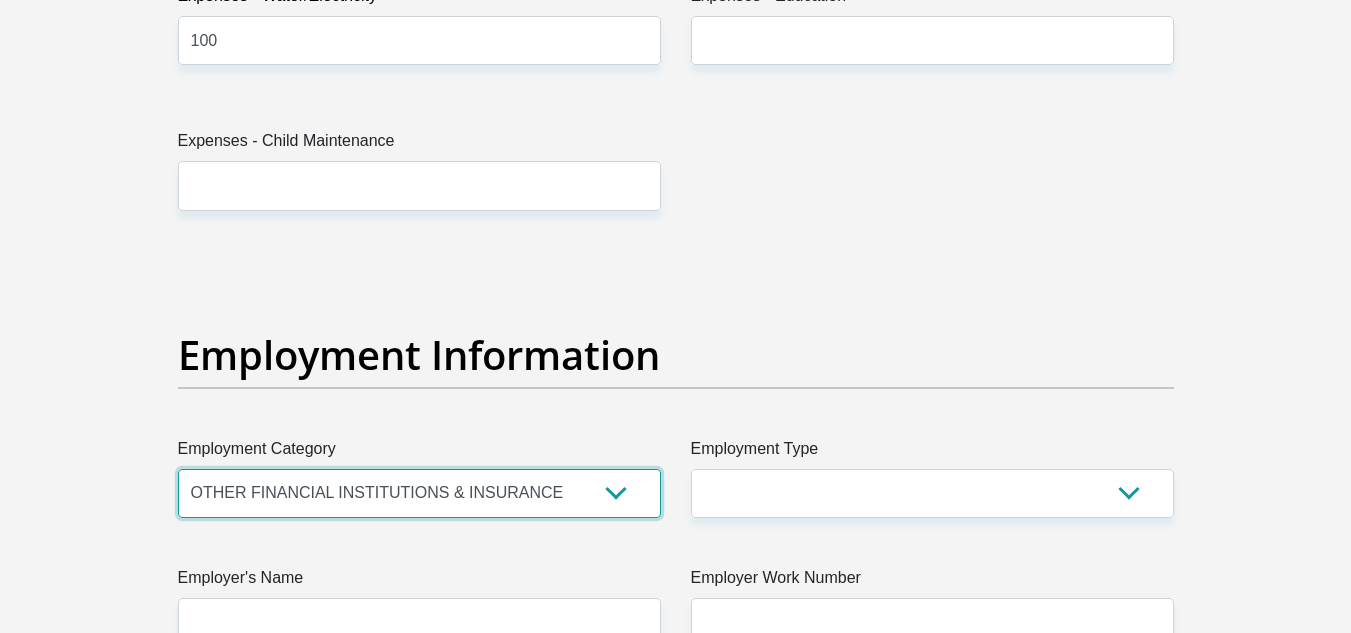 click on "AGRICULTURE
ALCOHOL & TOBACCO
CONSTRUCTION MATERIALS
METALLURGY
EQUIPMENT FOR RENEWABLE ENERGY
SPECIALIZED CONTRACTORS
CAR
GAMING (INCL. INTERNET
OTHER WHOLESALE
UNLICENSED PHARMACEUTICALS
CURRENCY EXCHANGE HOUSES
OTHER FINANCIAL INSTITUTIONS & INSURANCE
REAL ESTATE AGENTS
OIL & GAS
OTHER MATERIALS (E.G. IRON ORE)
PRECIOUS STONES & PRECIOUS METALS
POLITICAL ORGANIZATIONS
RELIGIOUS ORGANIZATIONS(NOT SECTS)
ACTI. HAVING BUSINESS DEAL WITH PUBLIC ADMINISTRATION
LAUNDROMATS" at bounding box center (419, 493) 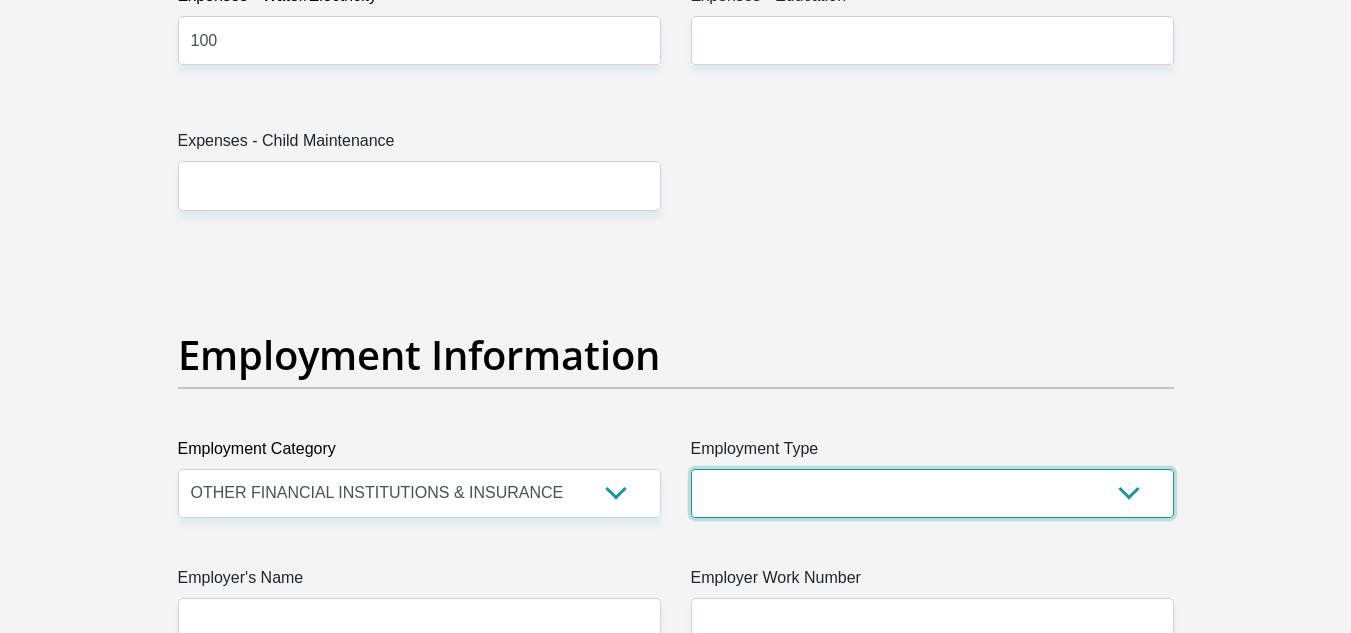click on "College/Lecturer
Craft Seller
Creative
Driver
Executive
Farmer
Forces - Non Commissioned
Forces - Officer
Hawker
Housewife
Labourer
Licenced Professional
Manager
Miner
Non Licenced Professional
Office Staff/Clerk
Outside Worker
Pensioner
Permanent Teacher
Production/Manufacturing
Sales
Self-Employed
Semi-Professional Worker
Service Industry  Social Worker  Student" at bounding box center (932, 493) 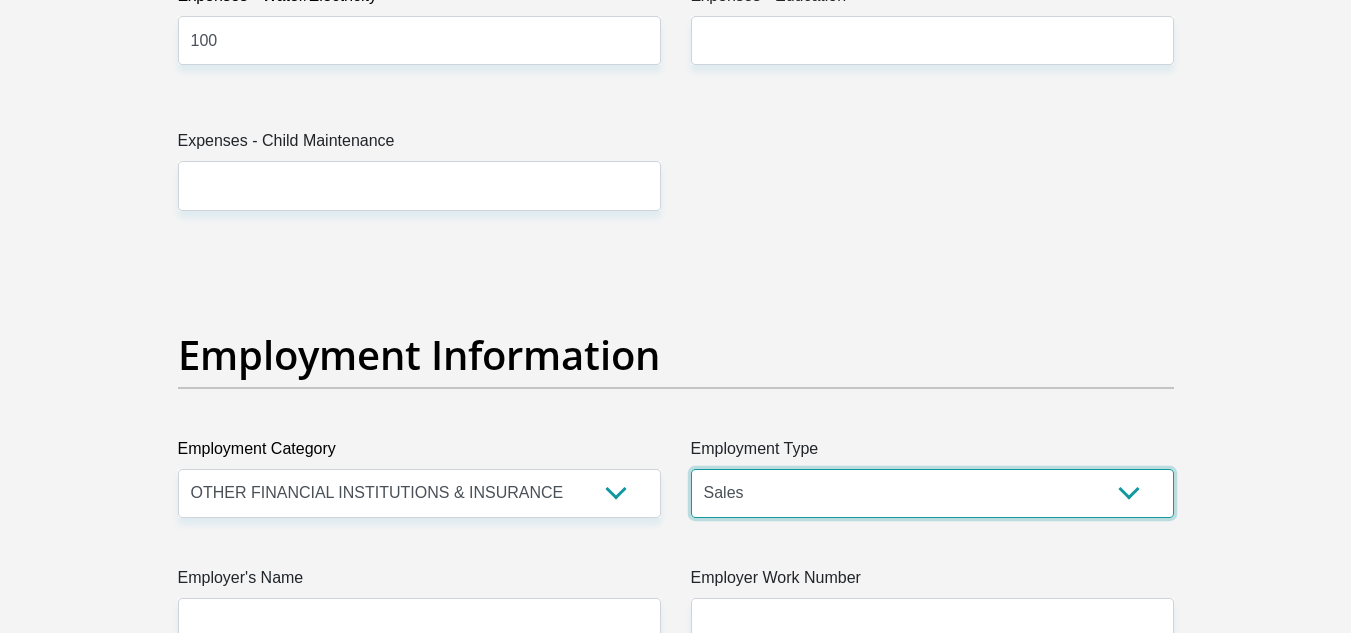 click on "College/Lecturer
Craft Seller
Creative
Driver
Executive
Farmer
Forces - Non Commissioned
Forces - Officer
Hawker
Housewife
Labourer
Licenced Professional
Manager
Miner
Non Licenced Professional
Office Staff/Clerk
Outside Worker
Pensioner
Permanent Teacher
Production/Manufacturing
Sales
Self-Employed
Semi-Professional Worker
Service Industry  Social Worker  Student" at bounding box center (932, 493) 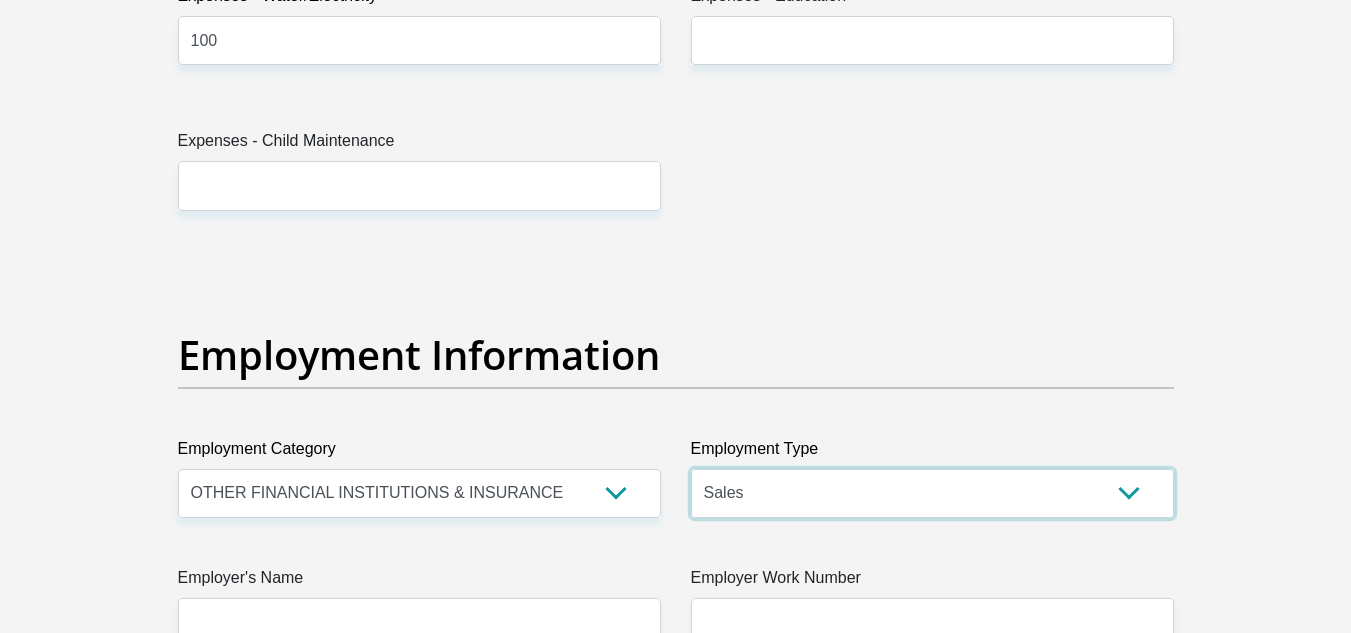 scroll, scrollTop: 3871, scrollLeft: 0, axis: vertical 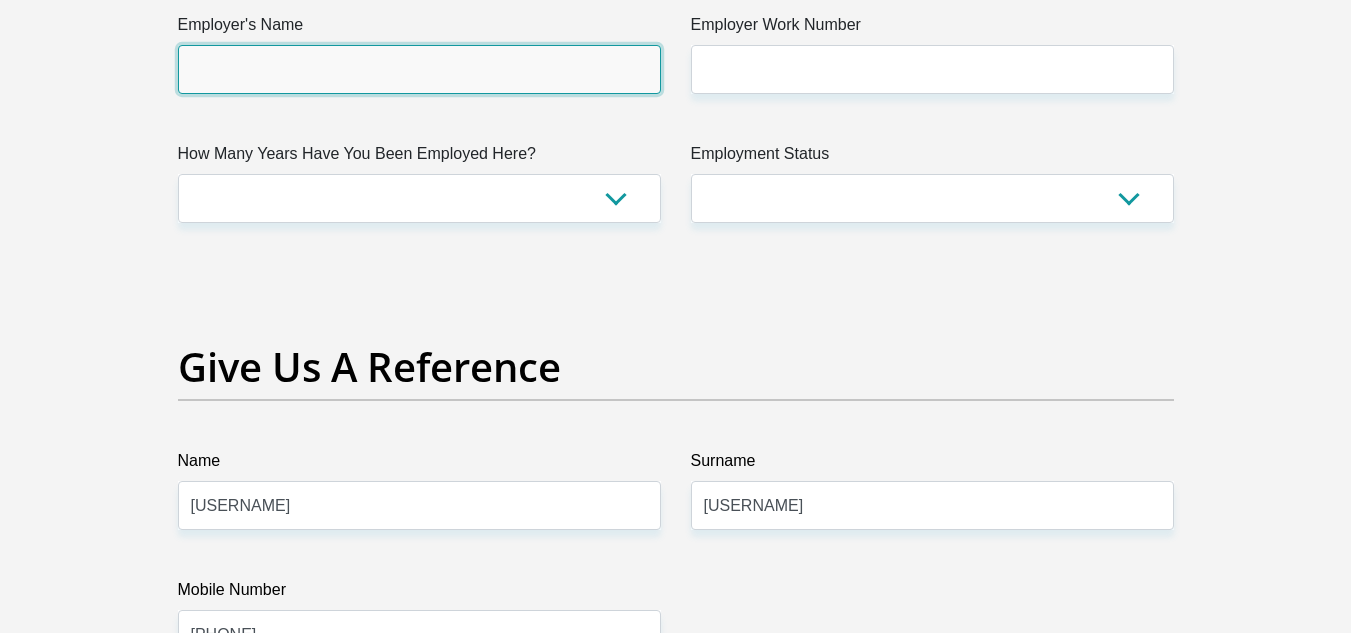 click on "Employer's Name" at bounding box center (419, 69) 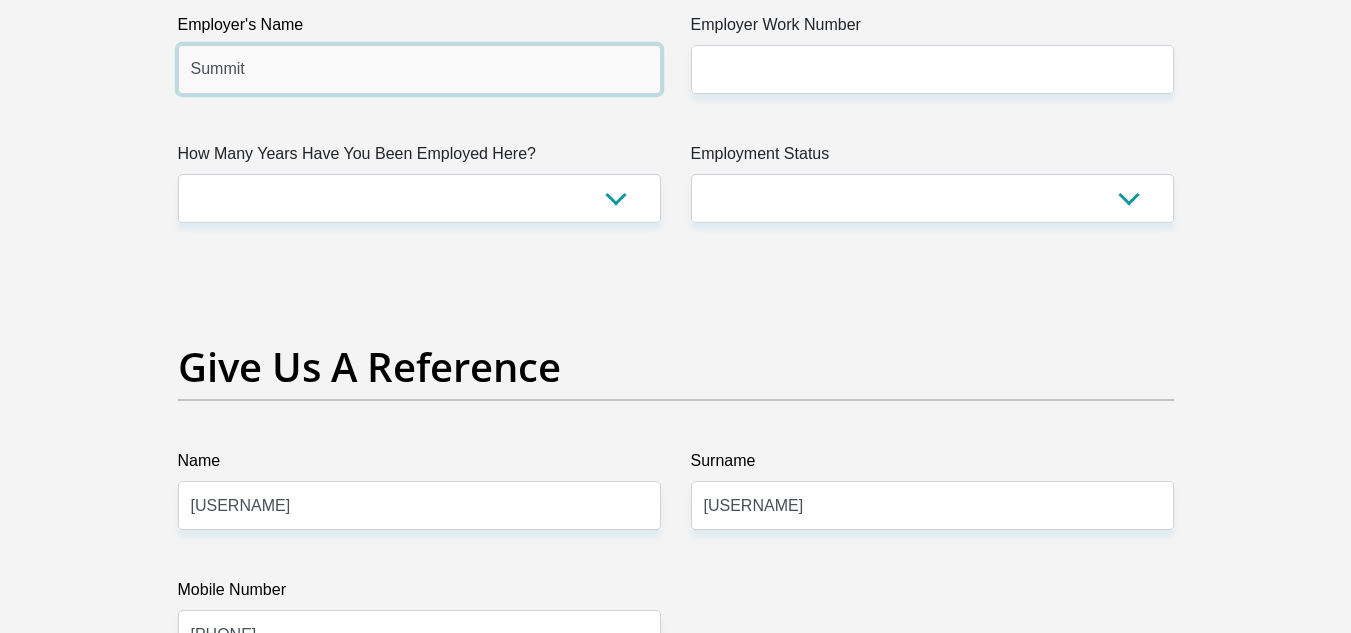 type on "Summit" 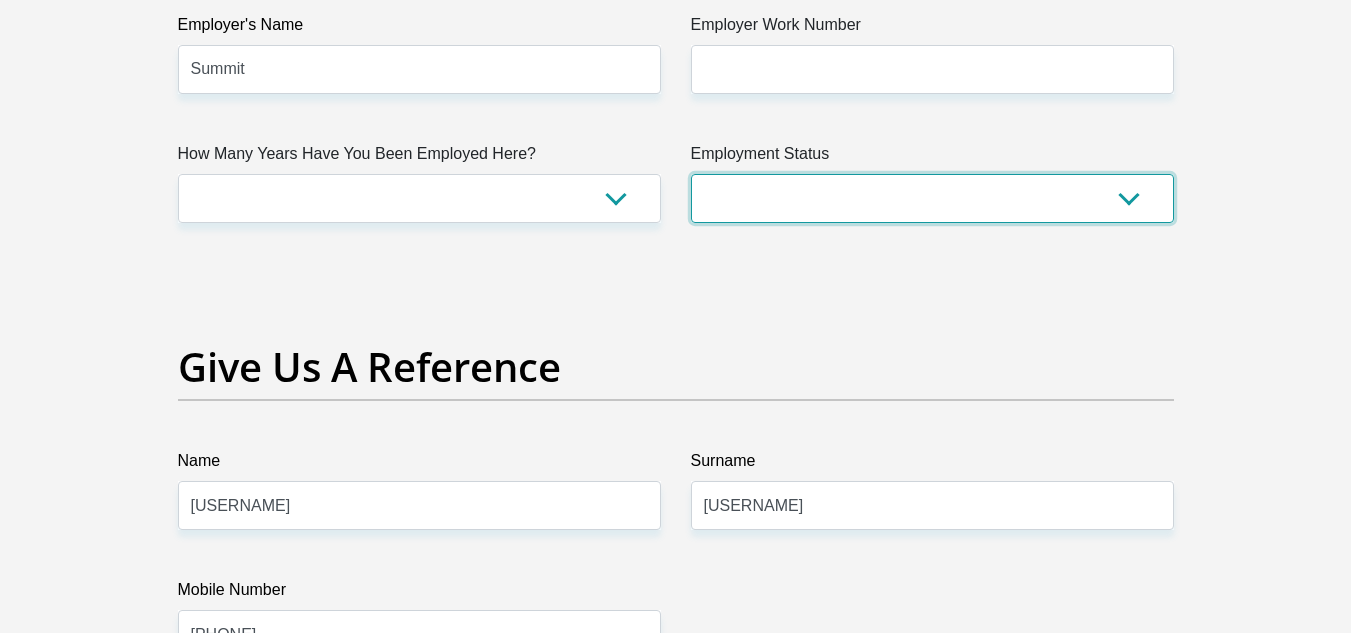 click on "Permanent/Full-time
Part-time/Casual
Contract Worker
Self-Employed
Housewife
Retired
Student
Medically Boarded
Disability
Unemployed" at bounding box center (932, 198) 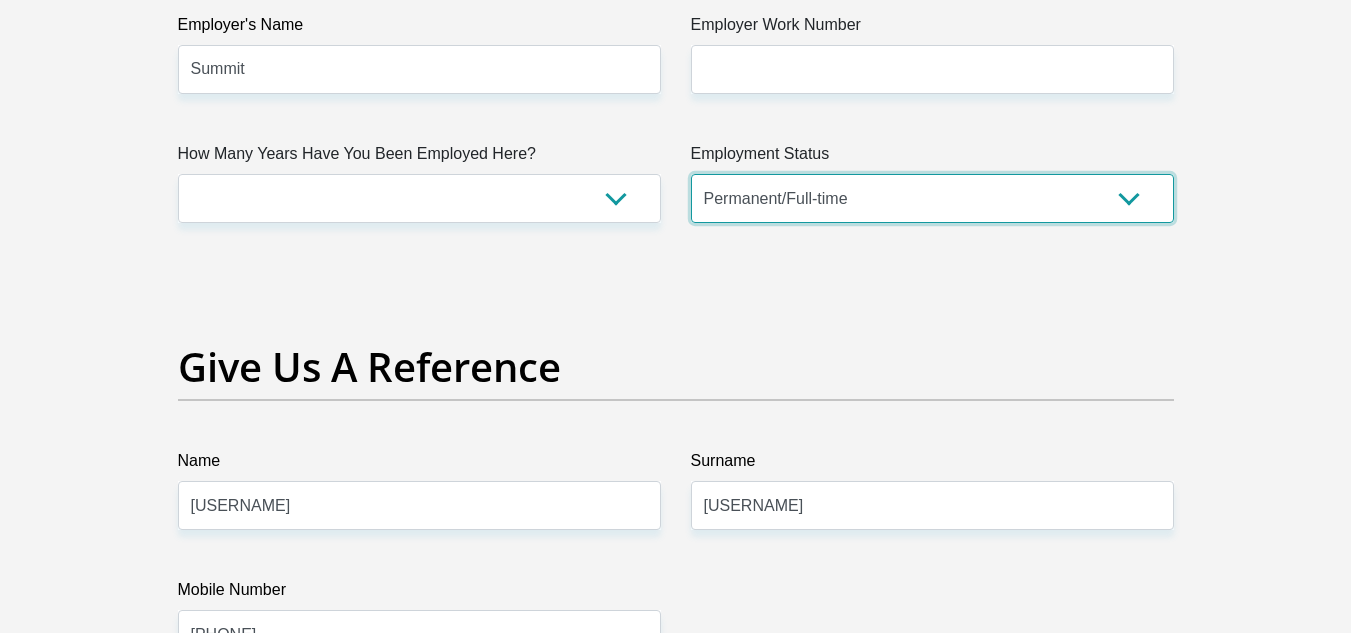 click on "Permanent/Full-time
Part-time/Casual
Contract Worker
Self-Employed
Housewife
Retired
Student
Medically Boarded
Disability
Unemployed" at bounding box center (932, 198) 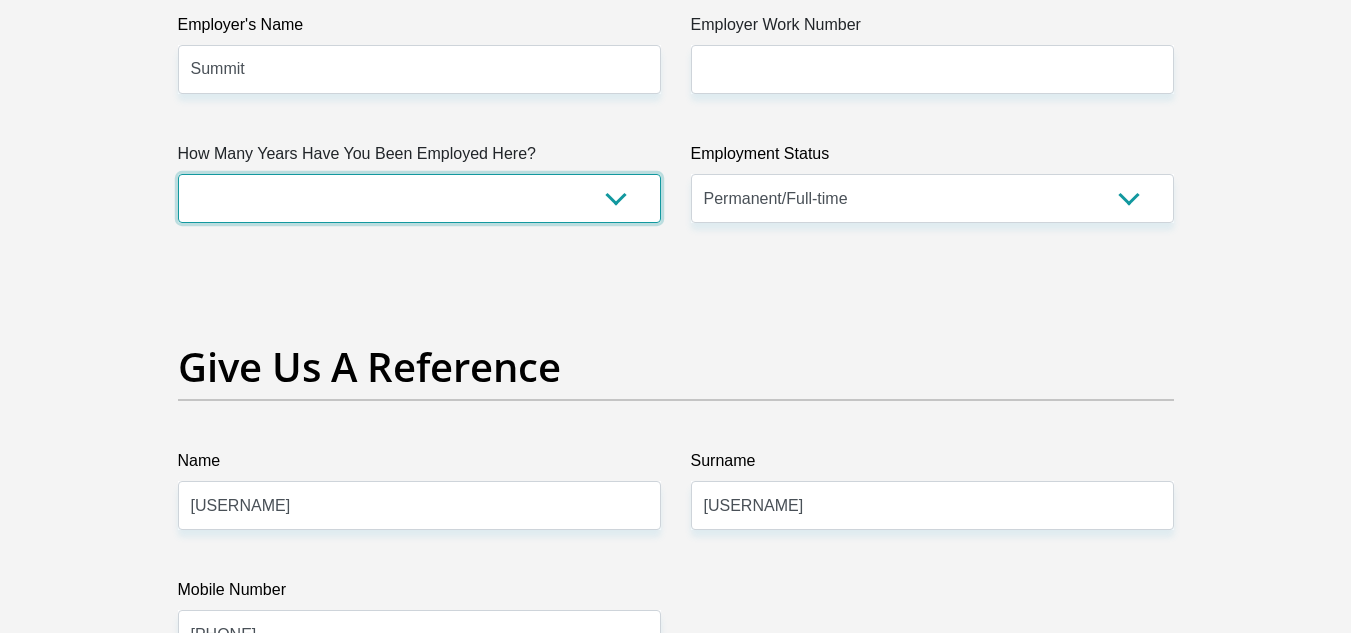 click on "less than 1 year
1-3 years
3-5 years
5+ years" at bounding box center [419, 198] 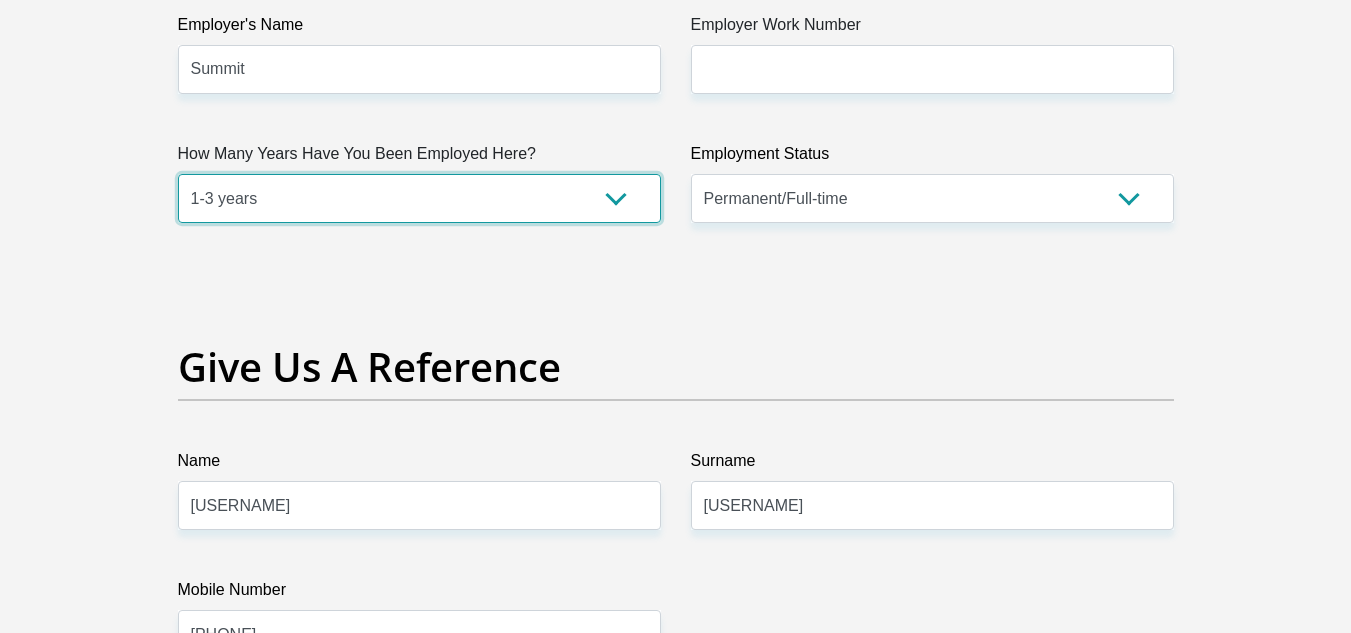 click on "less than 1 year
1-3 years
3-5 years
5+ years" at bounding box center (419, 198) 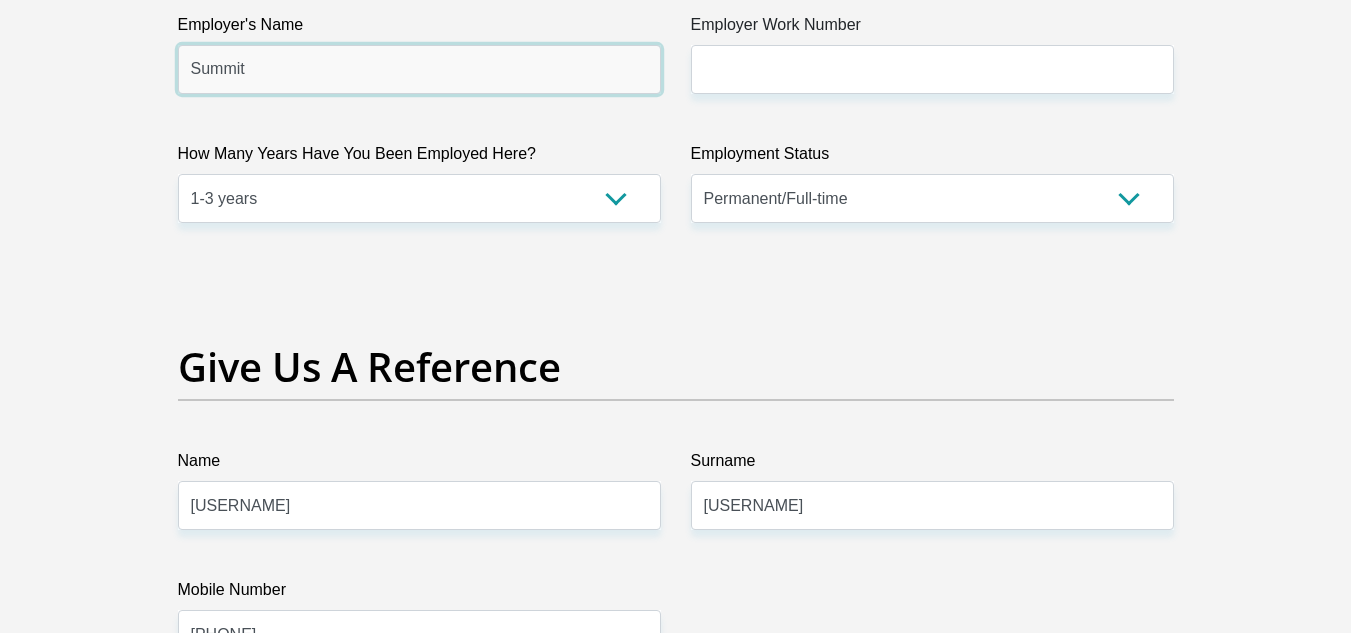 click on "Summit" at bounding box center [419, 69] 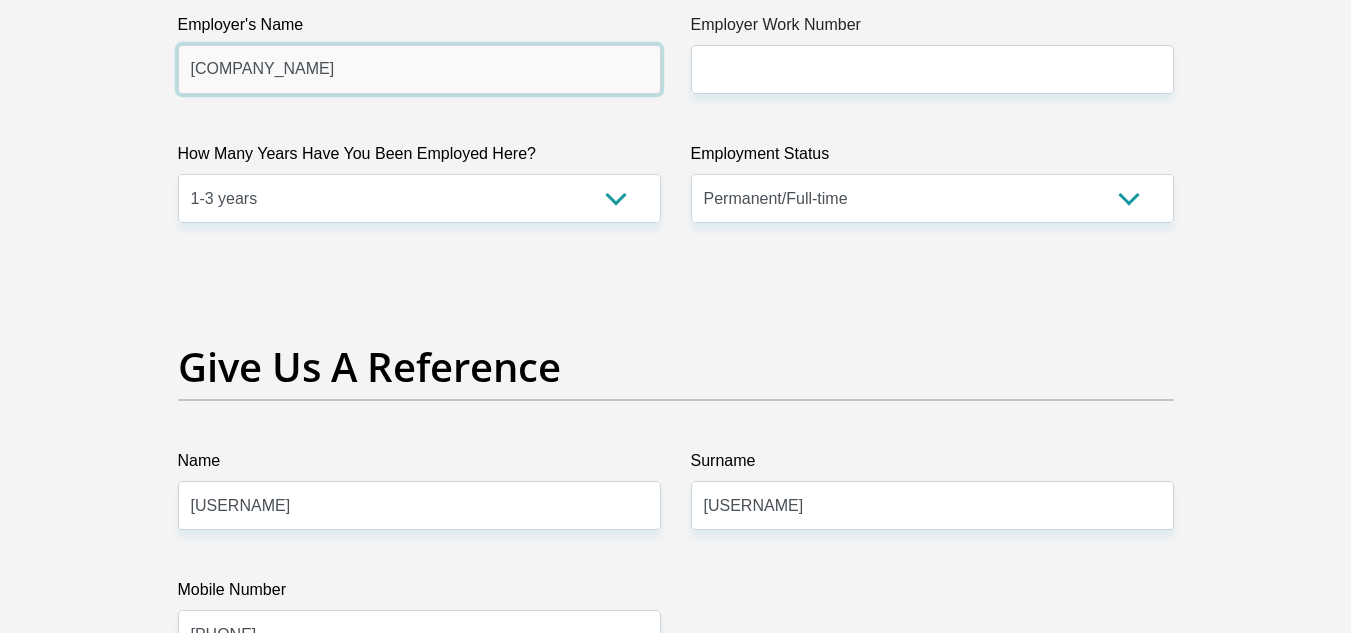 type on "[COMPANY_NAME]" 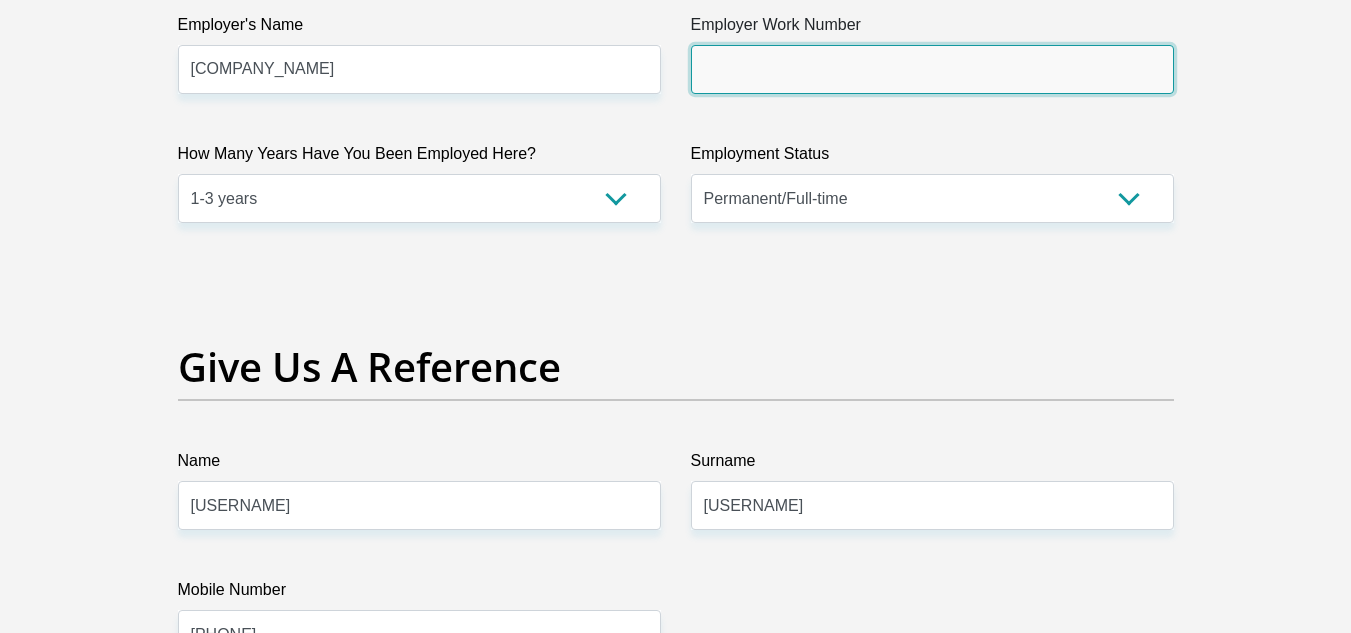 click on "Employer Work Number" at bounding box center [932, 69] 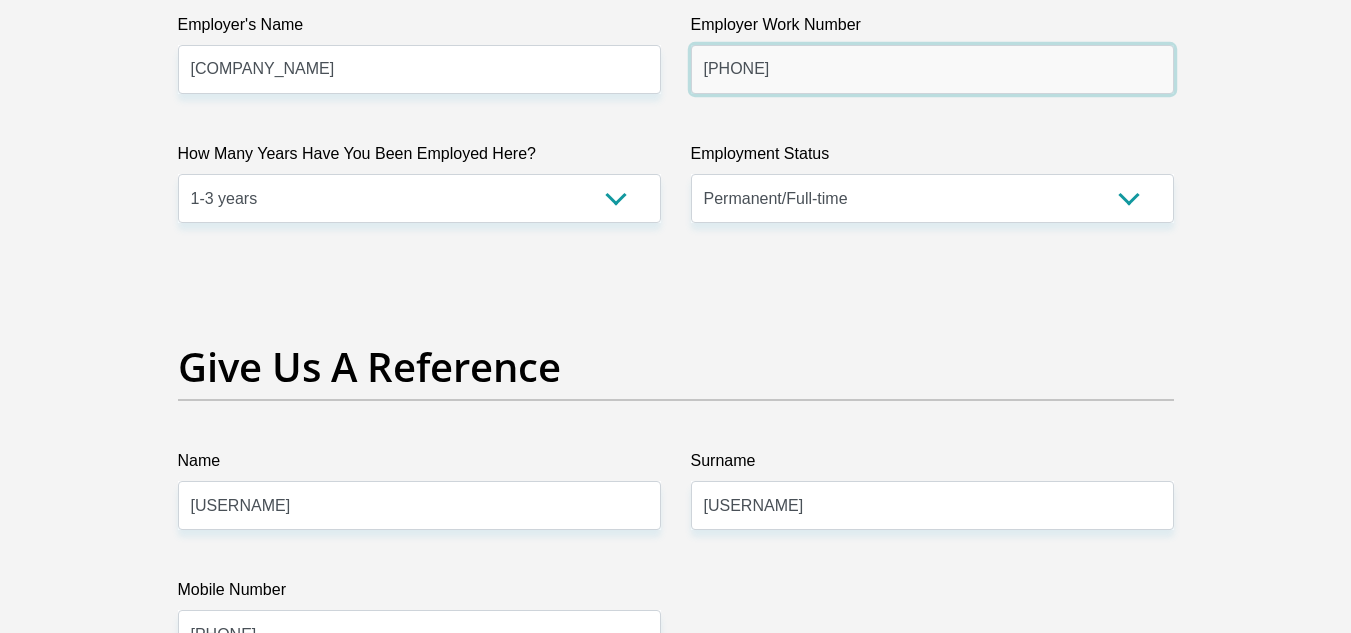 scroll, scrollTop: 4424, scrollLeft: 0, axis: vertical 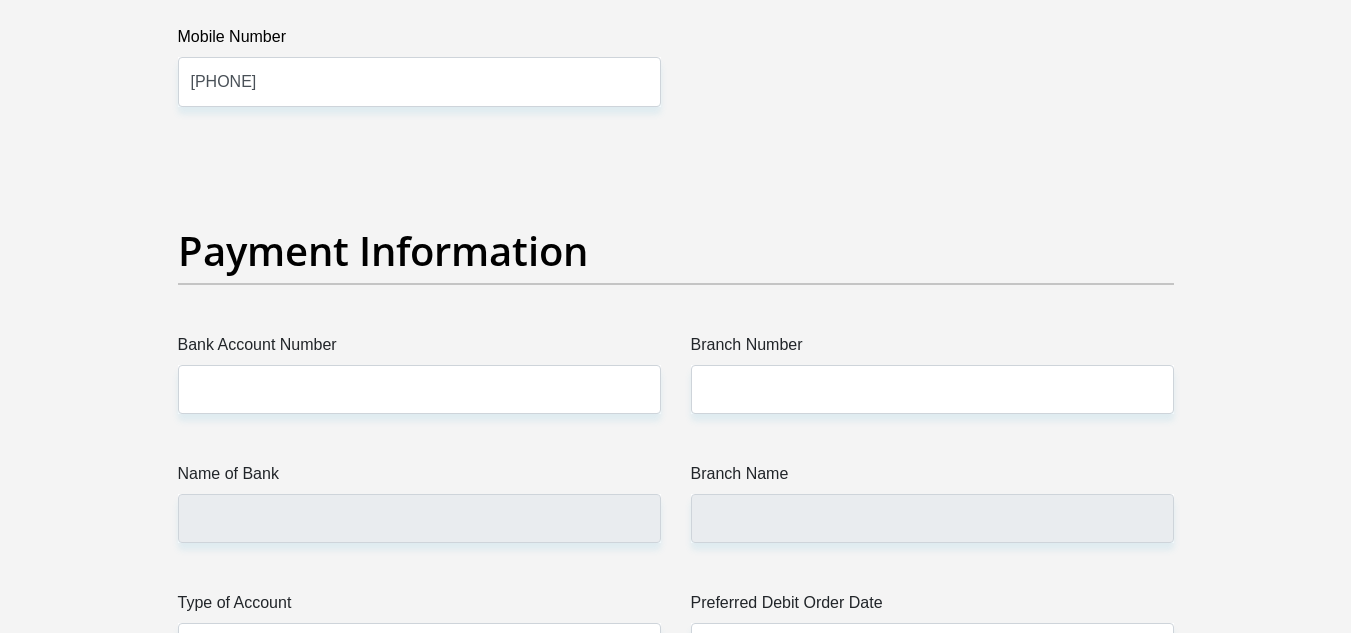 type on "[PHONE]" 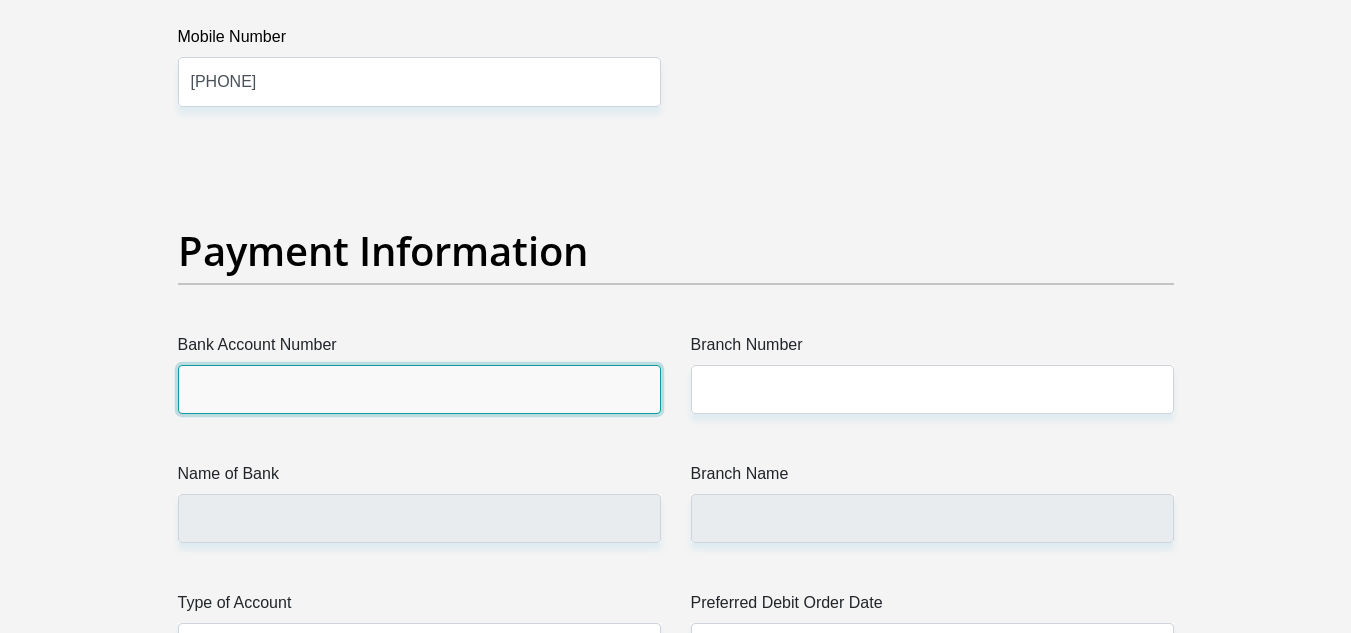 click on "Bank Account Number" at bounding box center (419, 389) 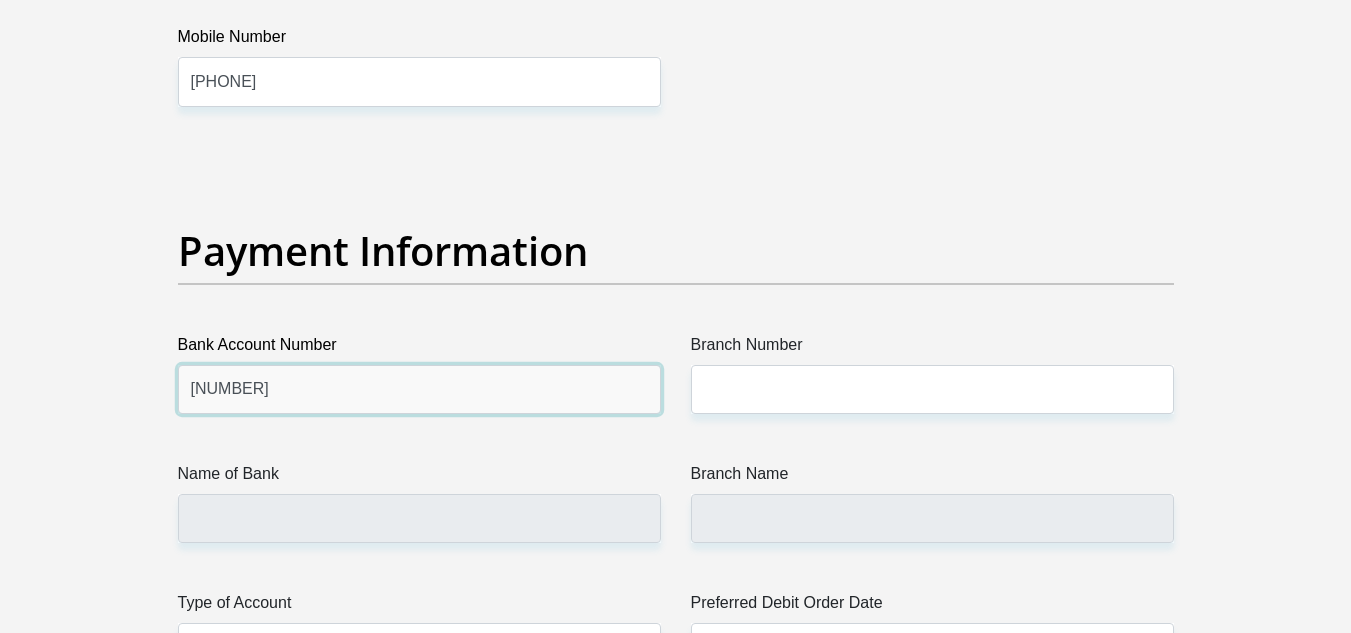 type on "[NUMBER]" 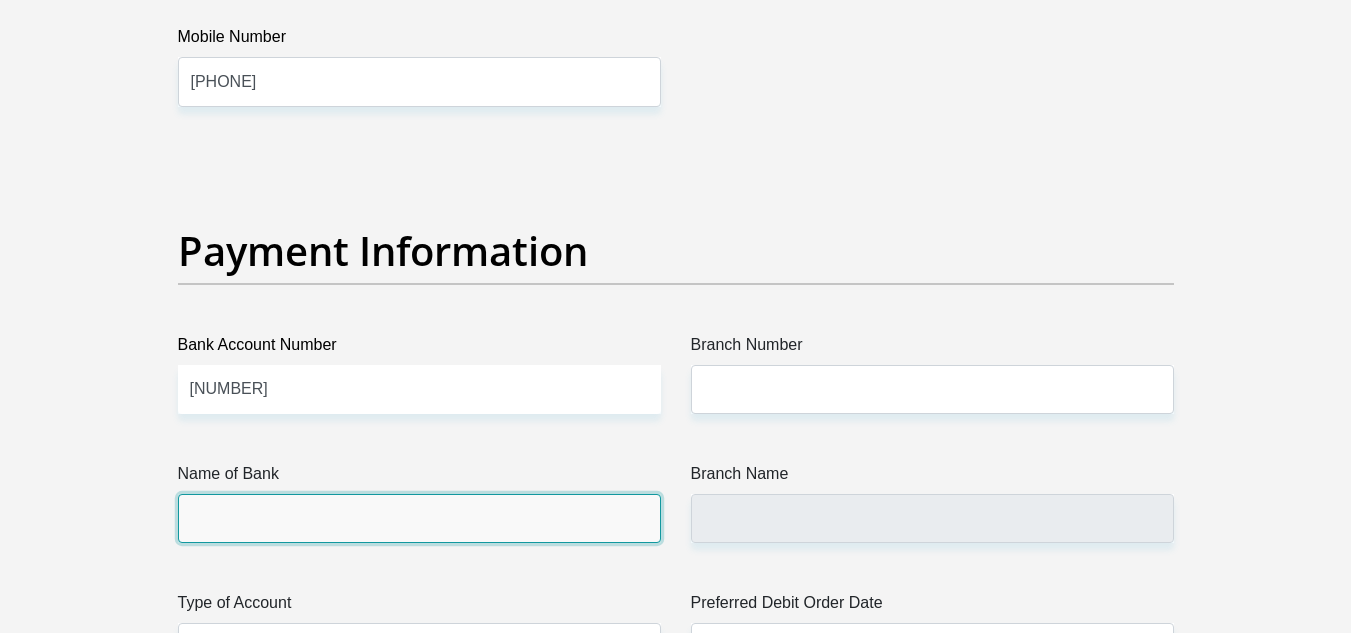 click on "Name of Bank" at bounding box center [419, 518] 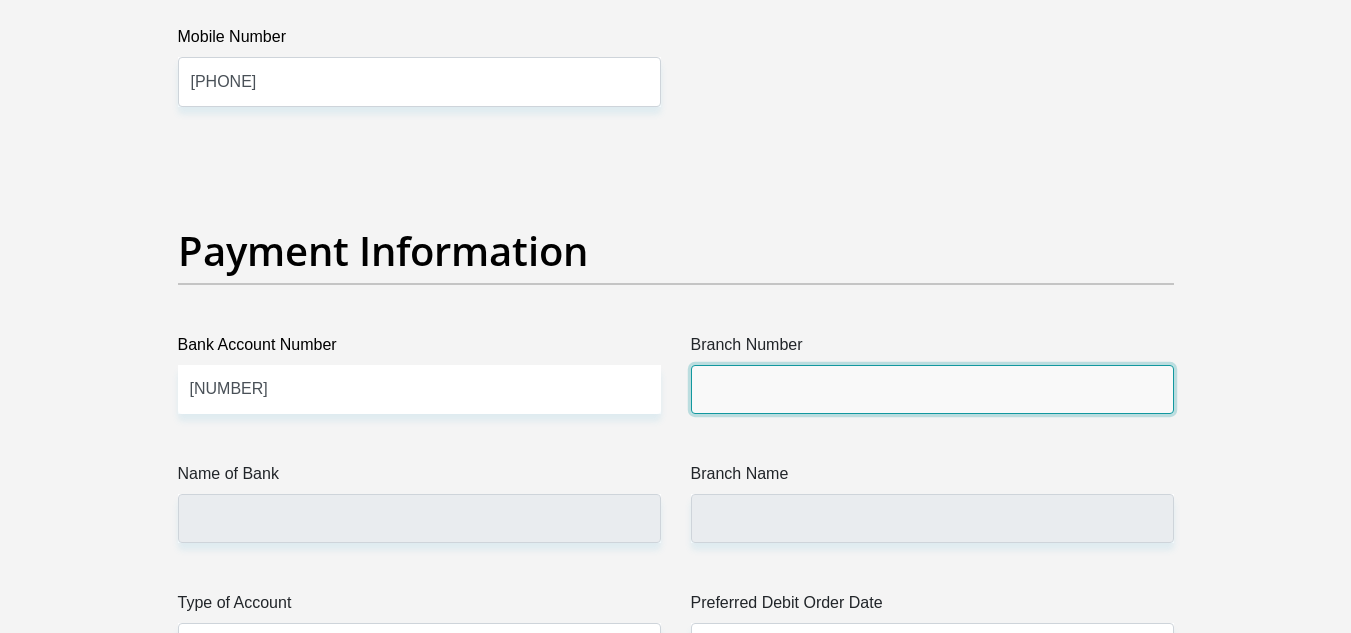 click on "Branch Number" at bounding box center (932, 389) 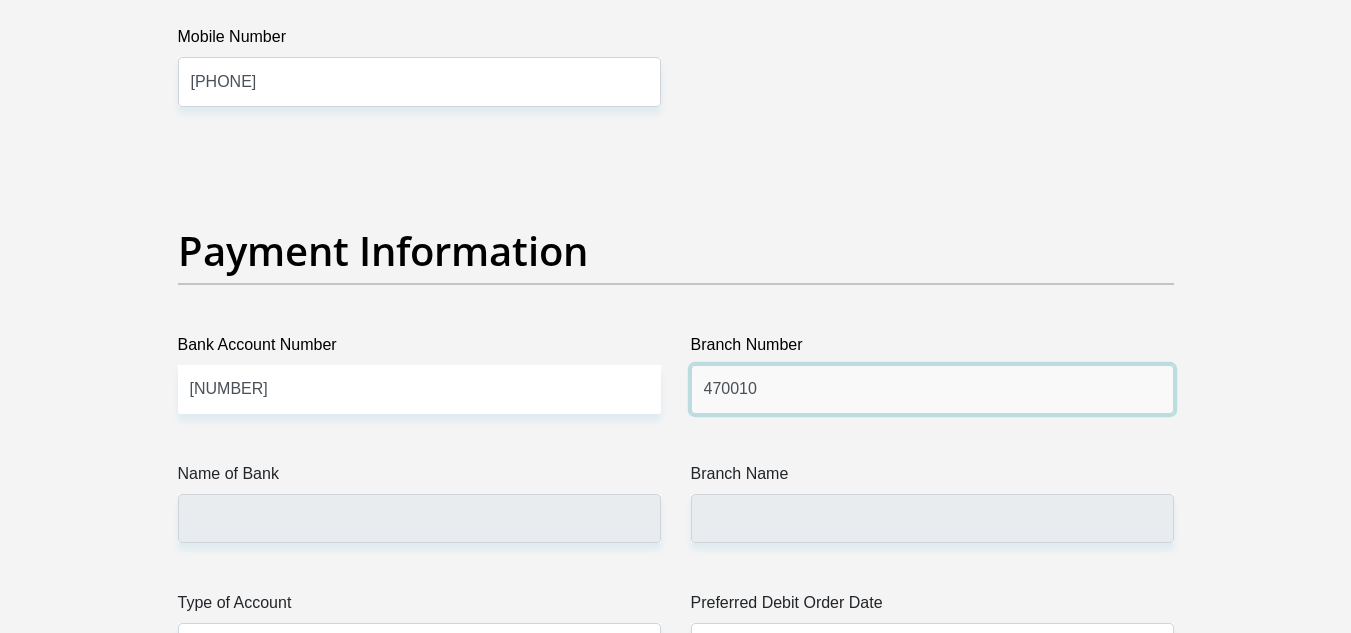 scroll, scrollTop: 4977, scrollLeft: 0, axis: vertical 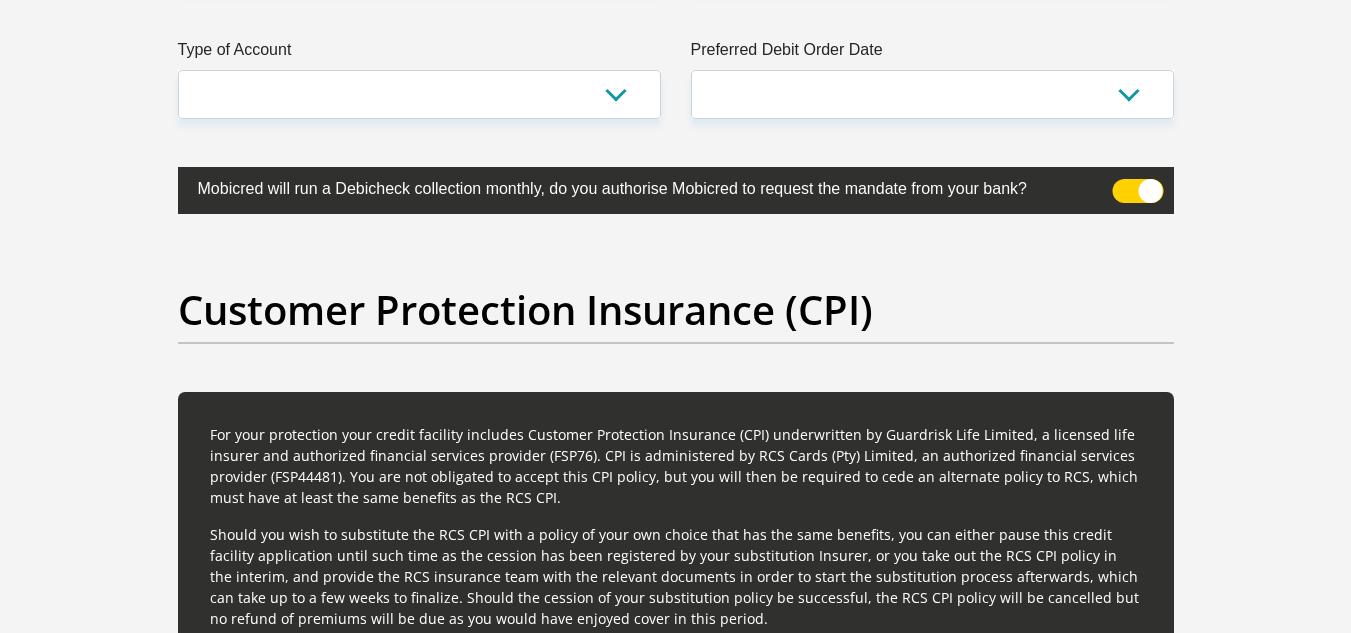 type on "470010" 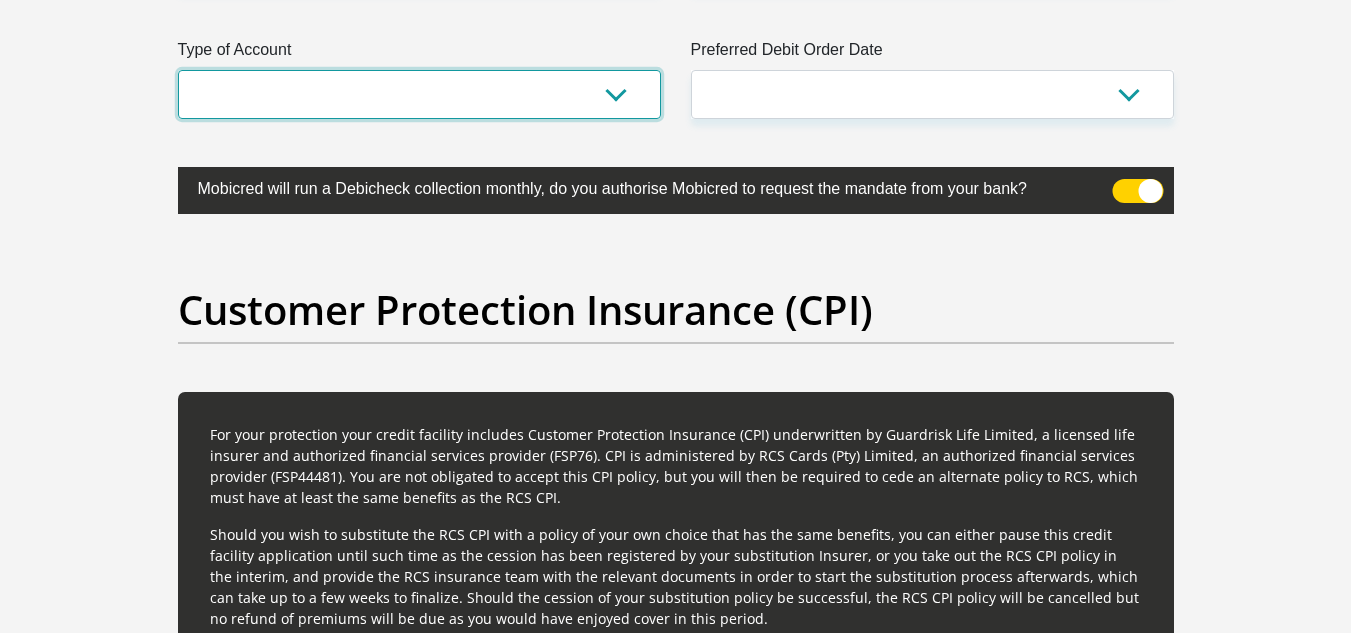 click on "Cheque
Savings" at bounding box center (419, 94) 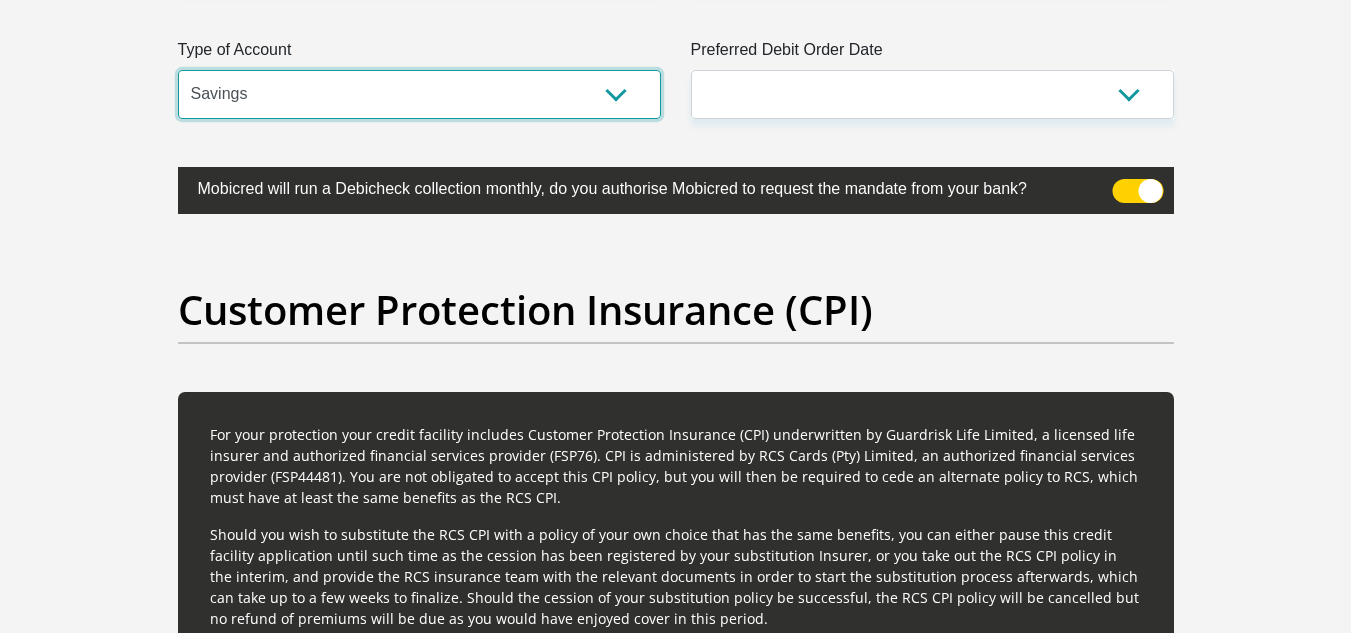 click on "Cheque
Savings" at bounding box center [419, 94] 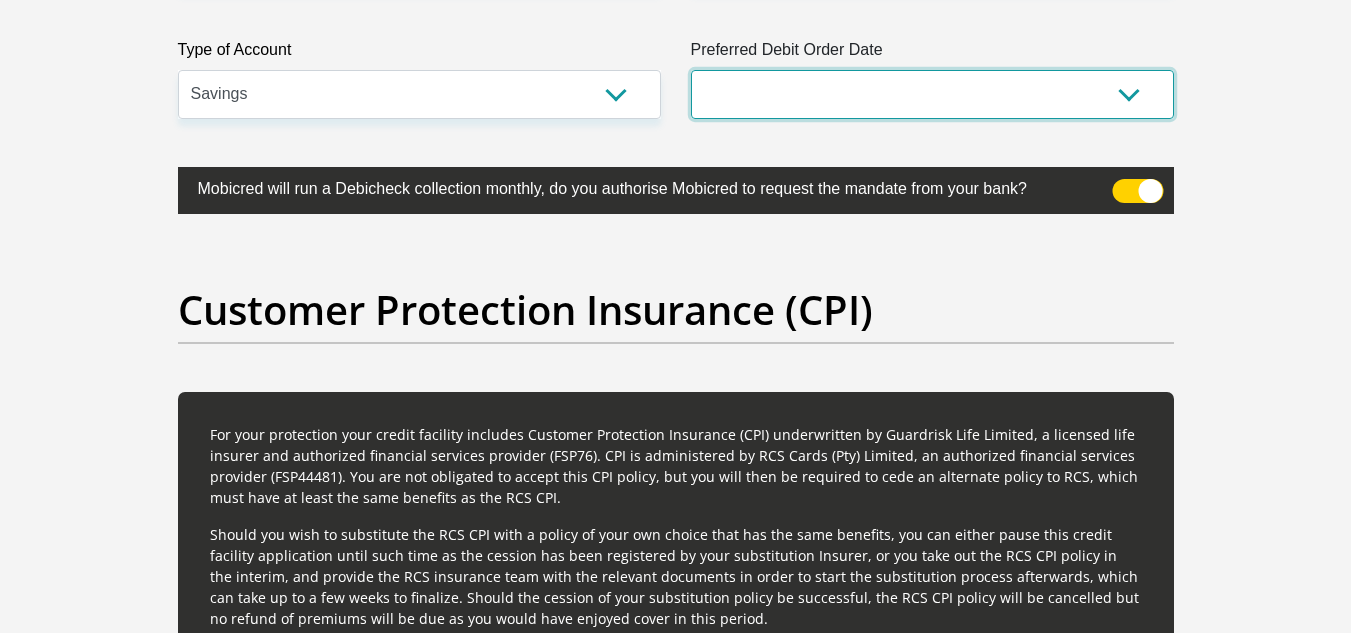 click on "1st
2nd
3rd
4th
5th
7th
18th
19th
20th
21st
22nd
23rd
24th
25th
26th
27th
28th
29th
30th" at bounding box center (932, 94) 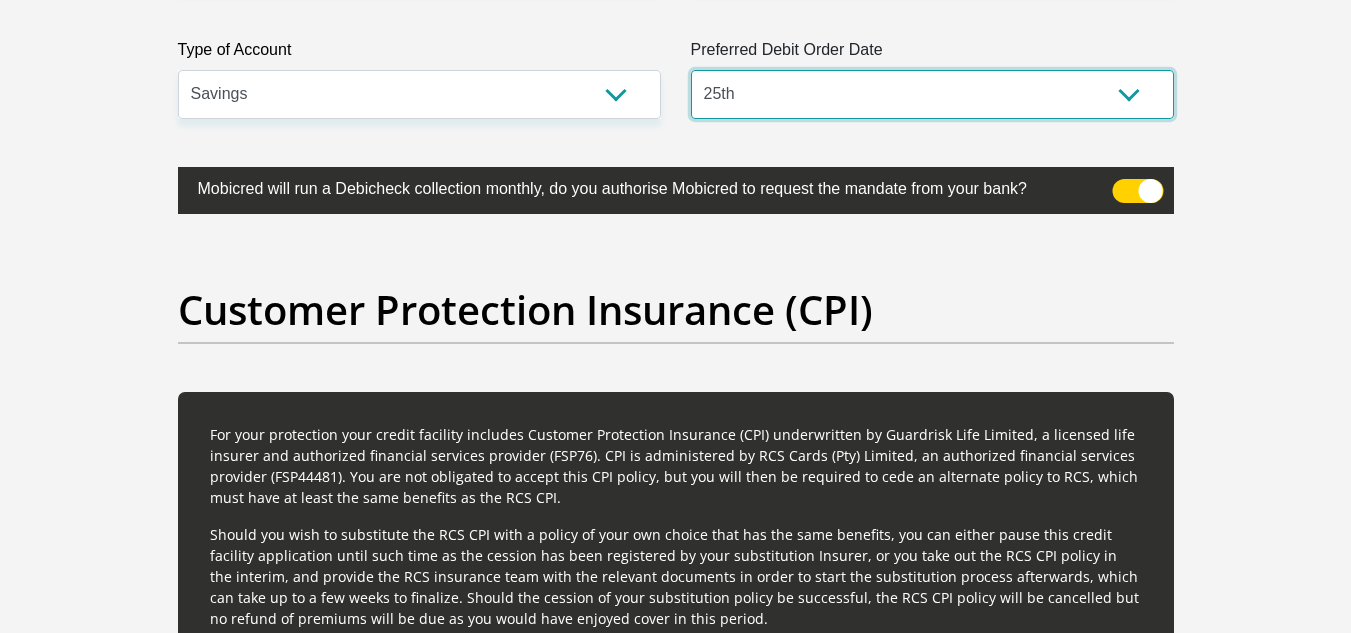 click on "1st
2nd
3rd
4th
5th
7th
18th
19th
20th
21st
22nd
23rd
24th
25th
26th
27th
28th
29th
30th" at bounding box center (932, 94) 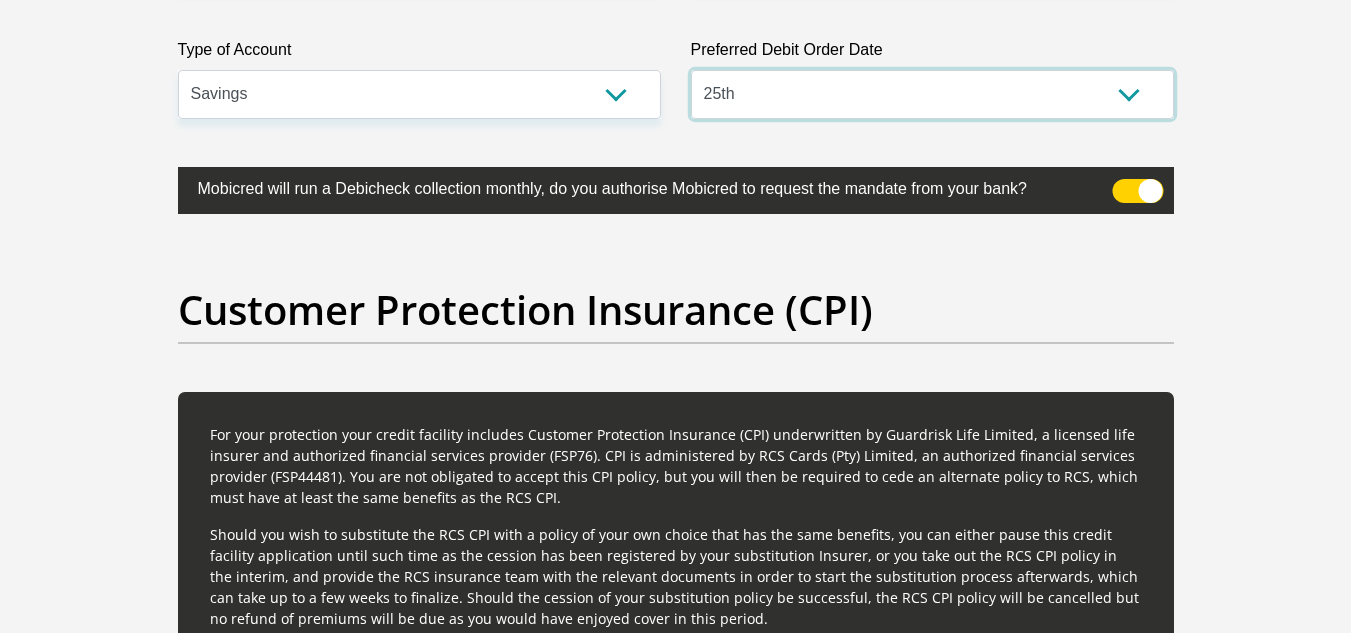 scroll, scrollTop: 4424, scrollLeft: 0, axis: vertical 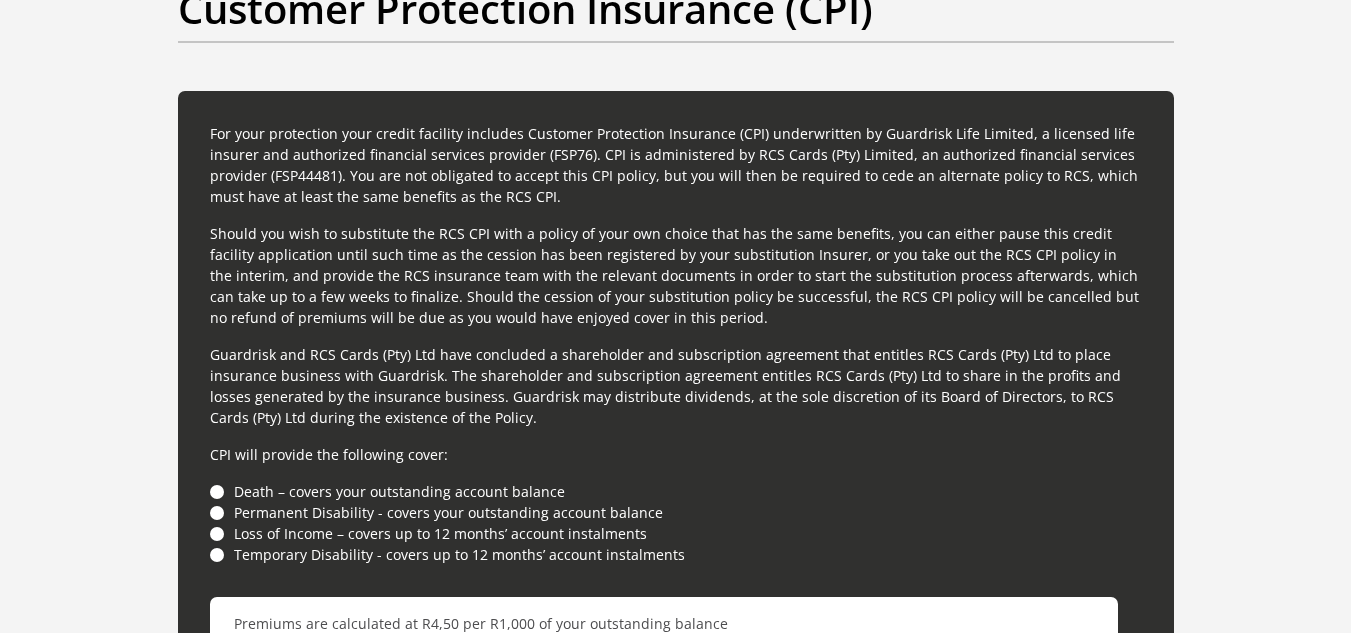 click on "Death – covers your outstanding account balance" at bounding box center [676, 491] 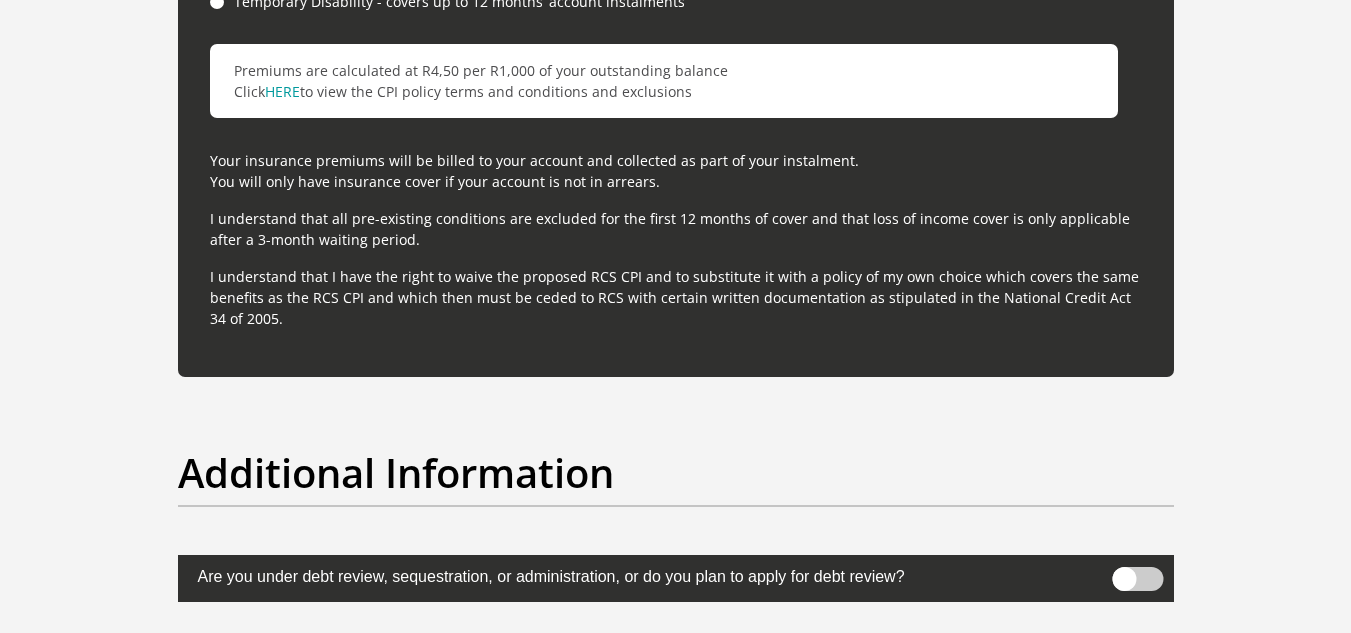scroll, scrollTop: 6384, scrollLeft: 0, axis: vertical 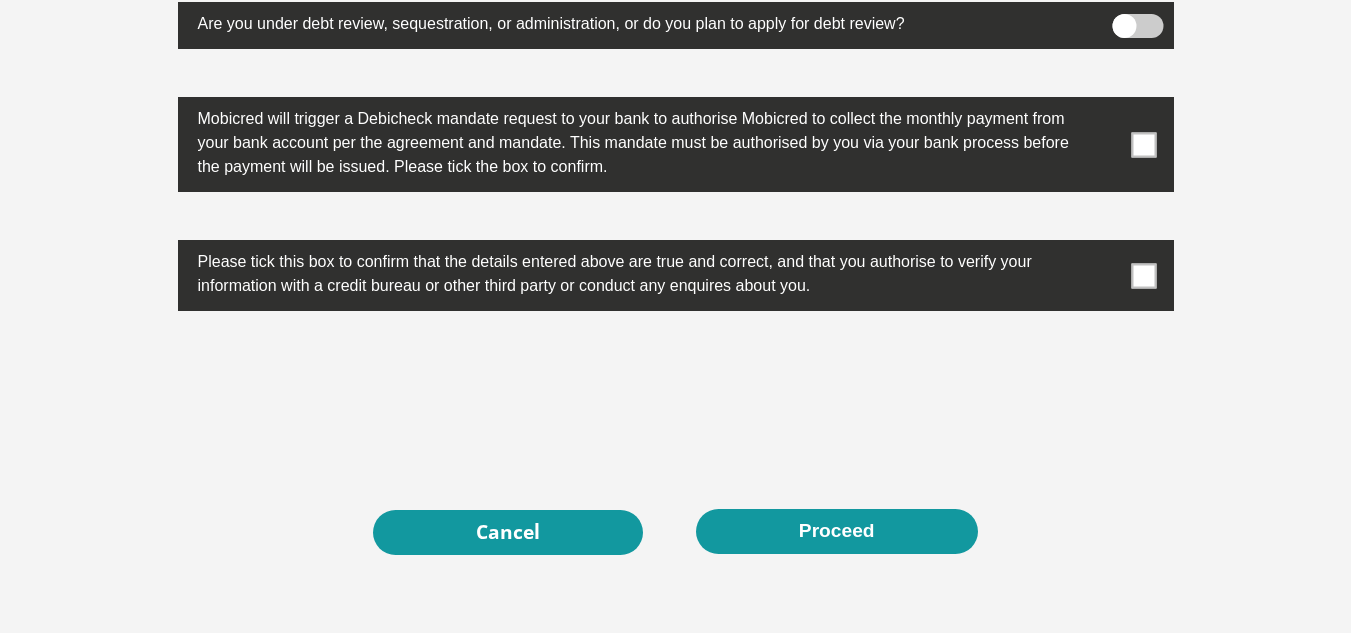 click at bounding box center [1143, 144] 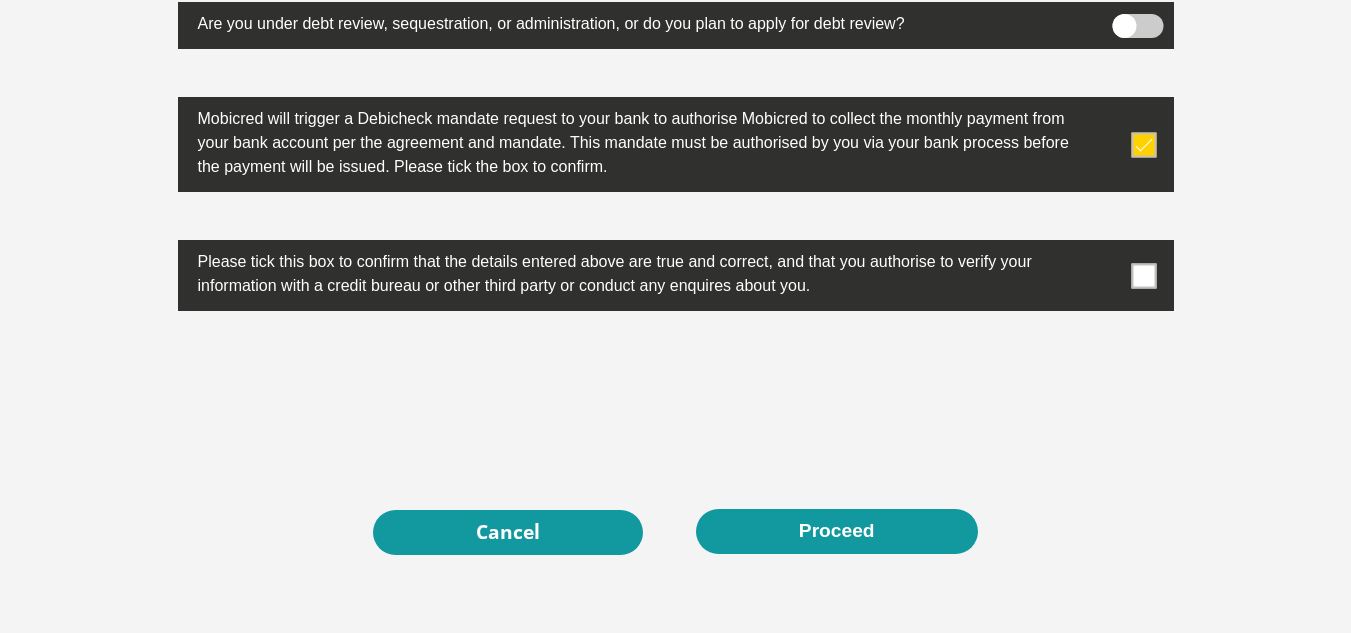 click at bounding box center [1143, 275] 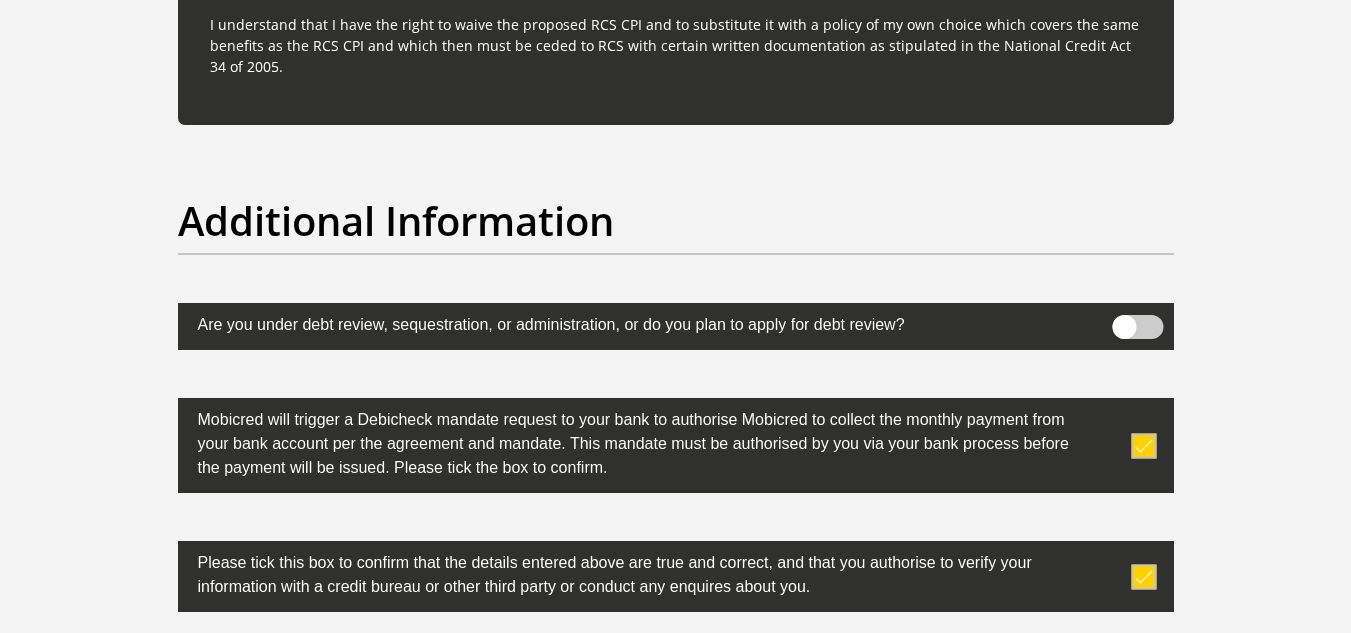 scroll, scrollTop: 6542, scrollLeft: 0, axis: vertical 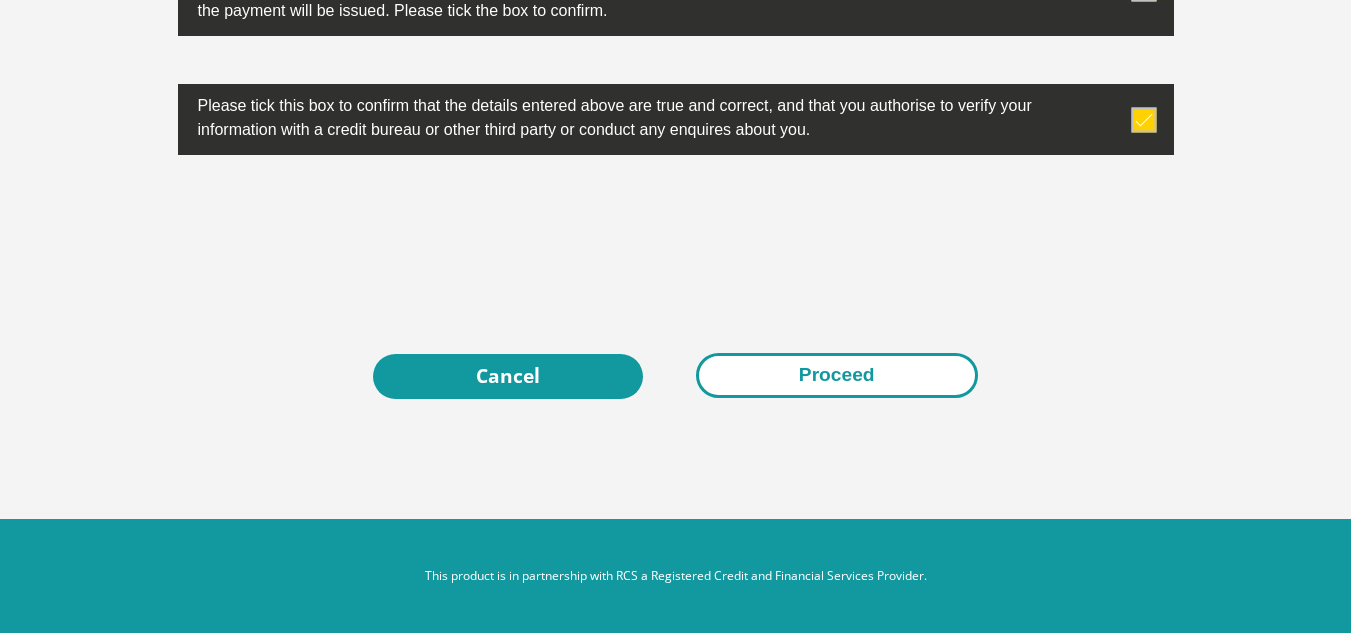 click on "Proceed" at bounding box center (837, 375) 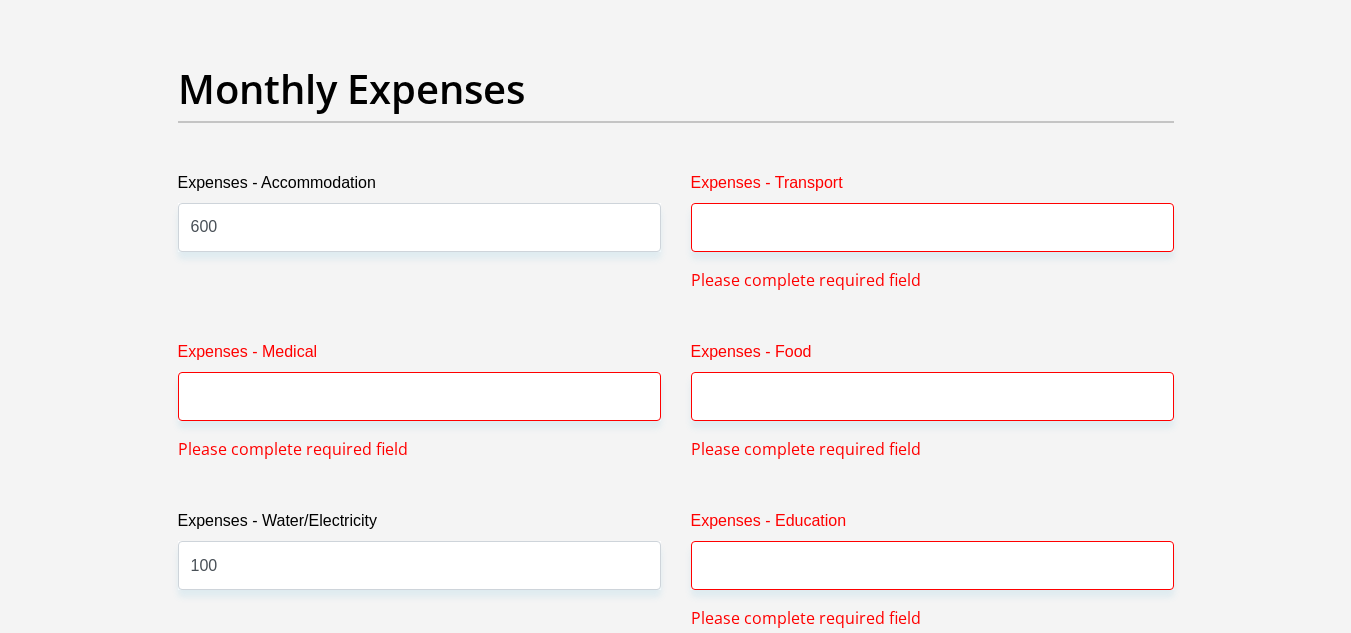 scroll, scrollTop: 2809, scrollLeft: 0, axis: vertical 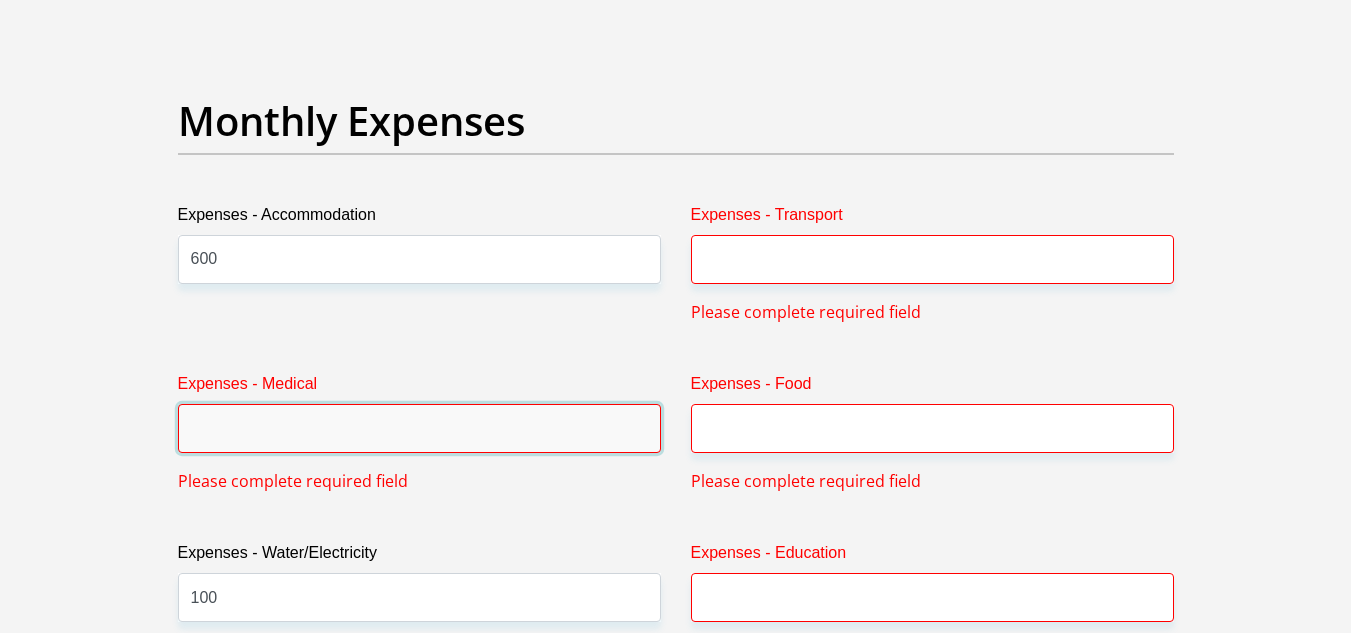 click on "Expenses - Medical" at bounding box center [419, 428] 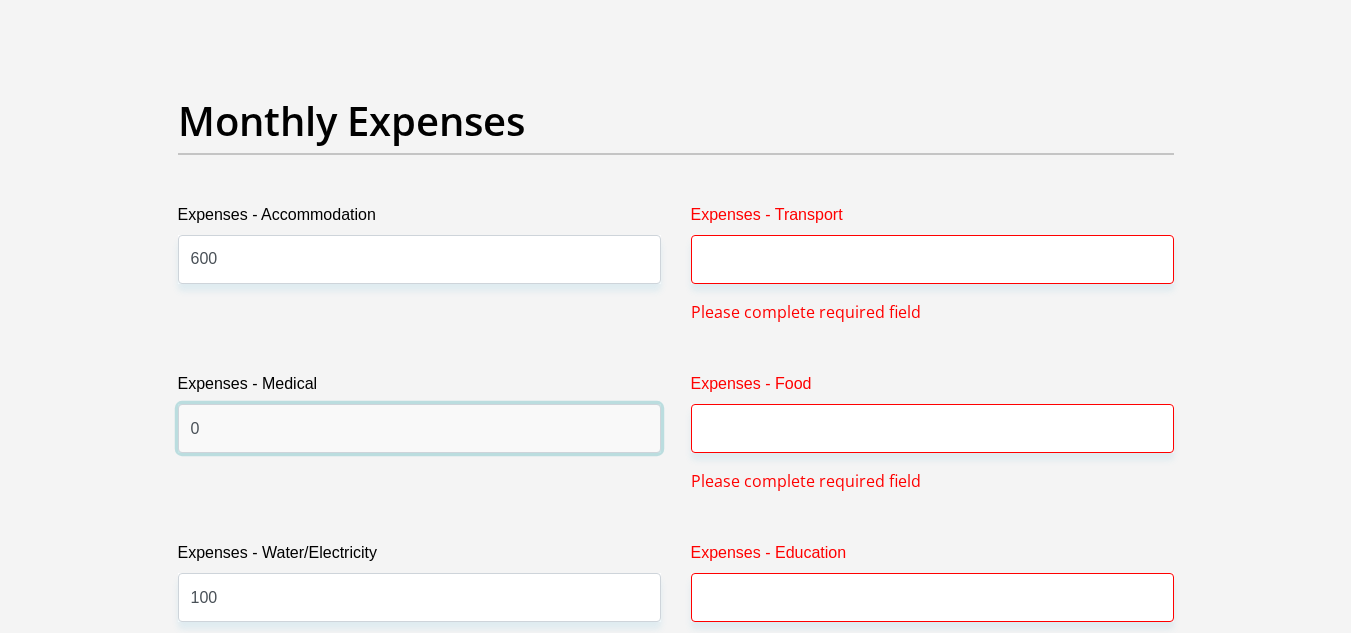 type on "0" 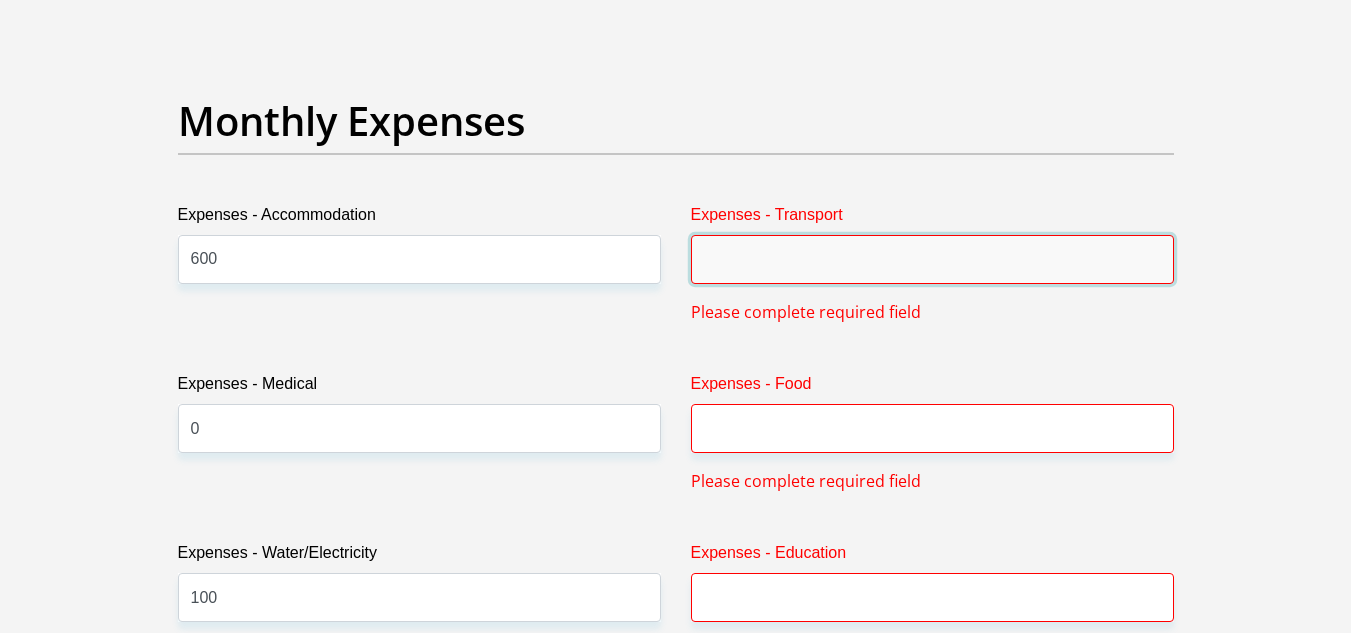 click on "Expenses - Transport" at bounding box center [932, 259] 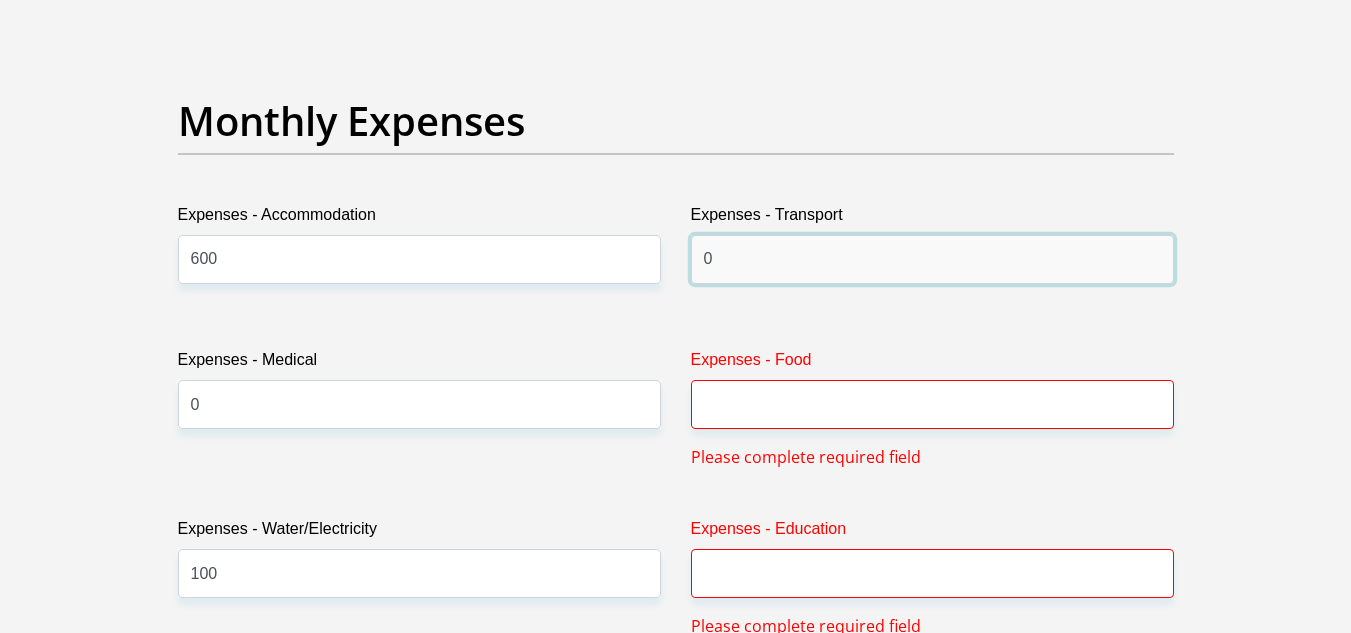 type on "0" 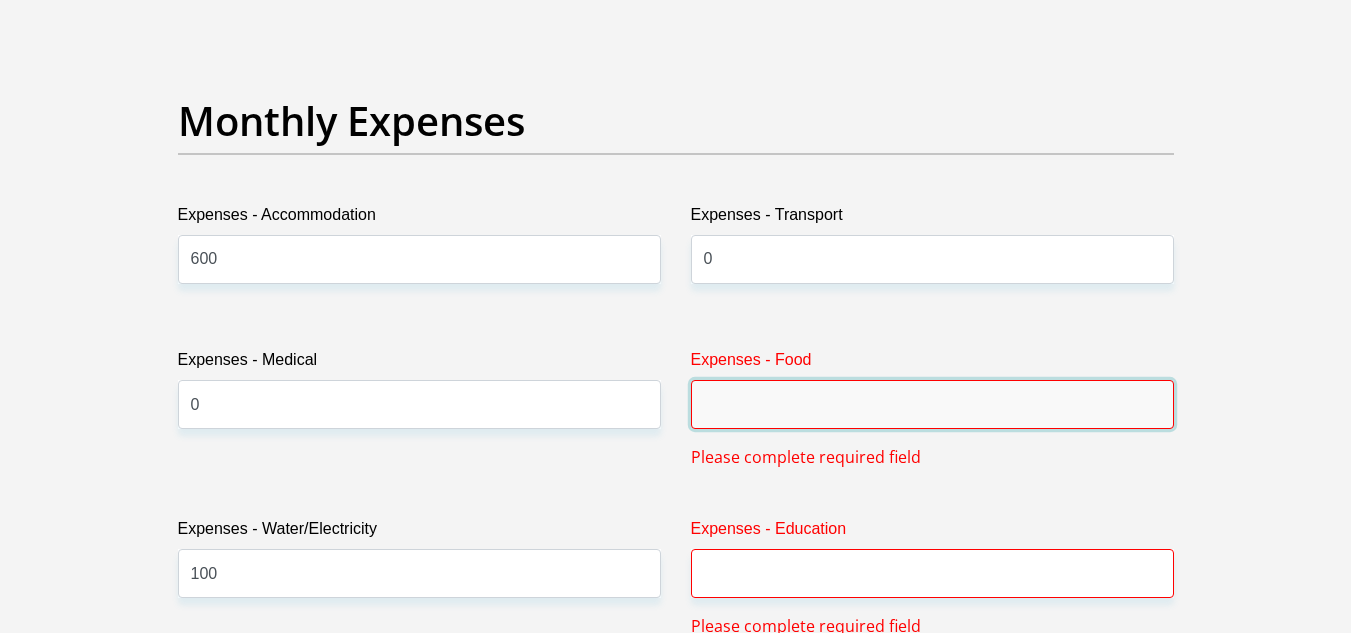 click on "Expenses - Food" at bounding box center [932, 404] 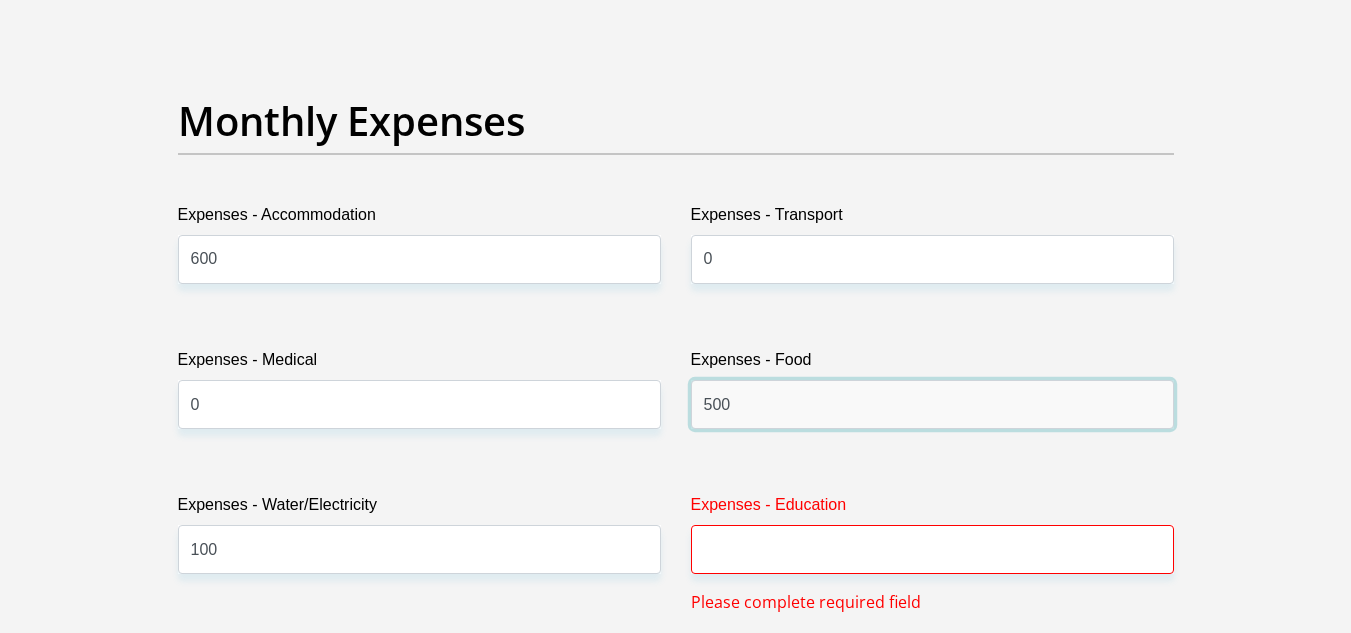 type on "500" 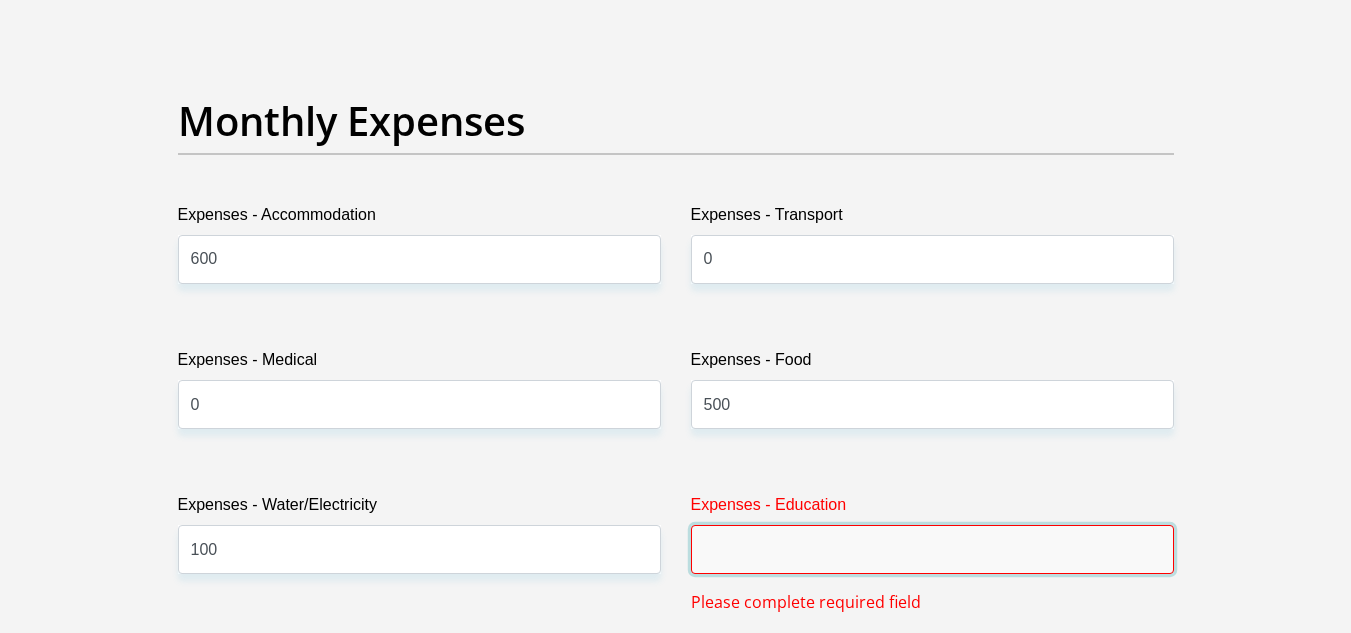 click on "Expenses - Education" at bounding box center [932, 549] 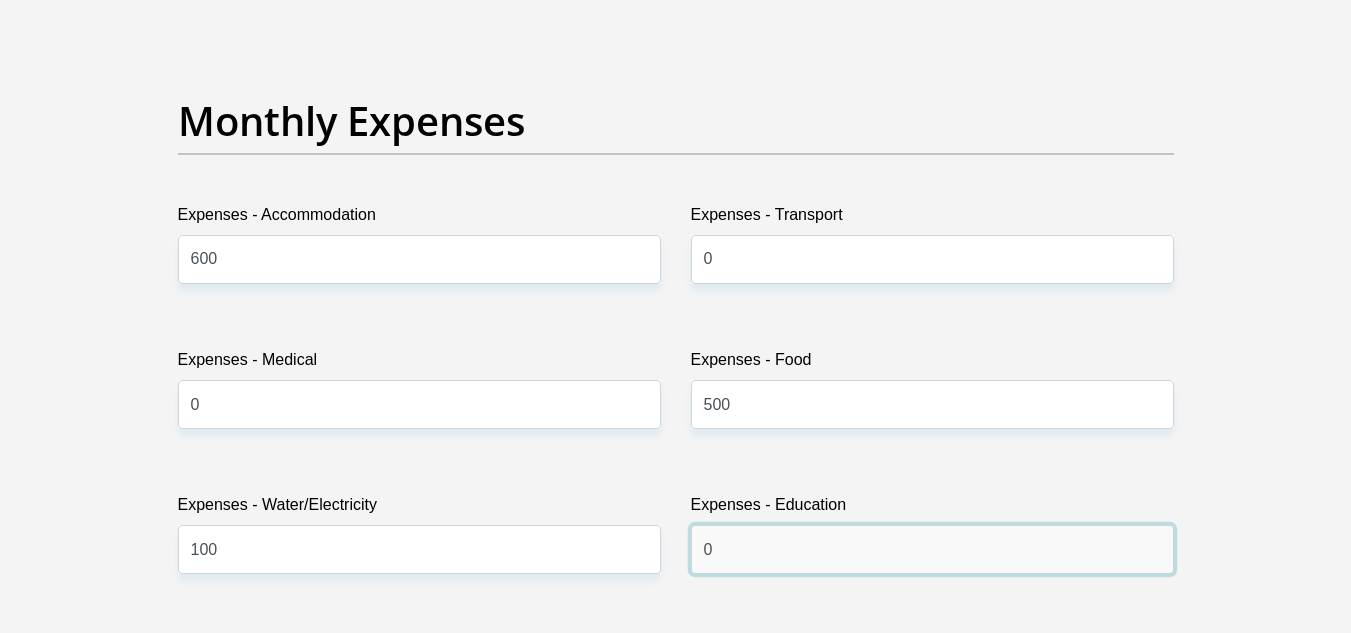 scroll, scrollTop: 3362, scrollLeft: 0, axis: vertical 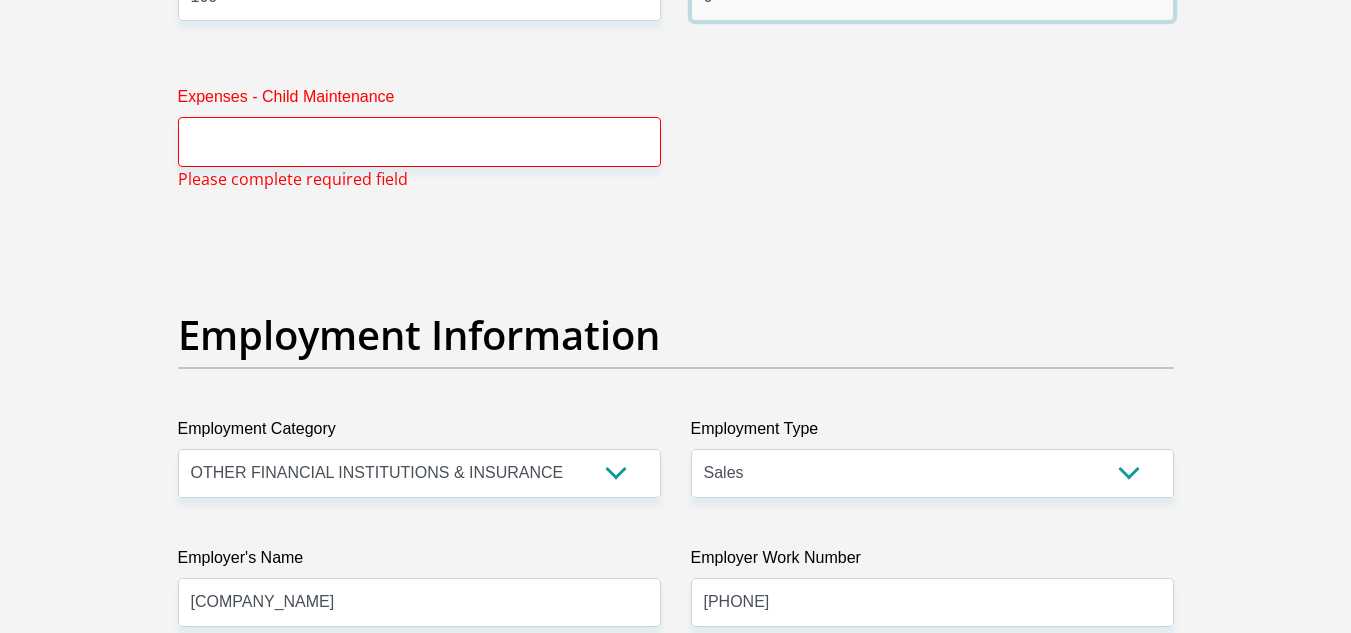 type on "0" 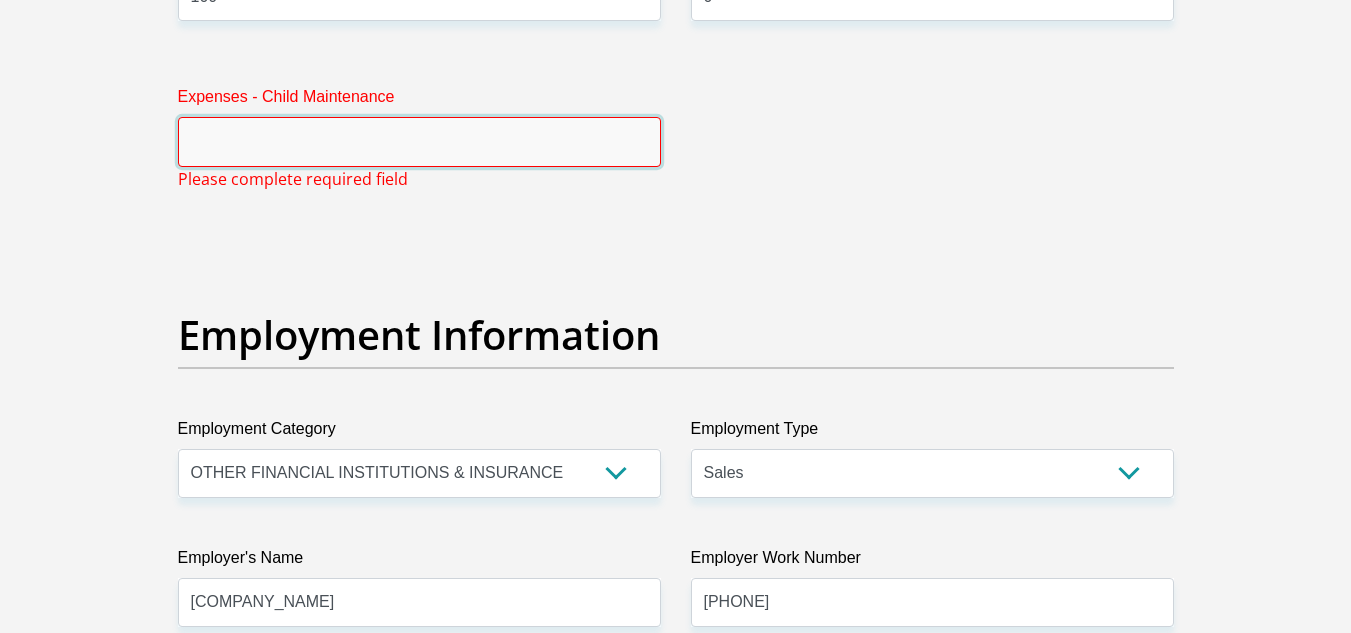 click on "Expenses - Child Maintenance" at bounding box center [419, 141] 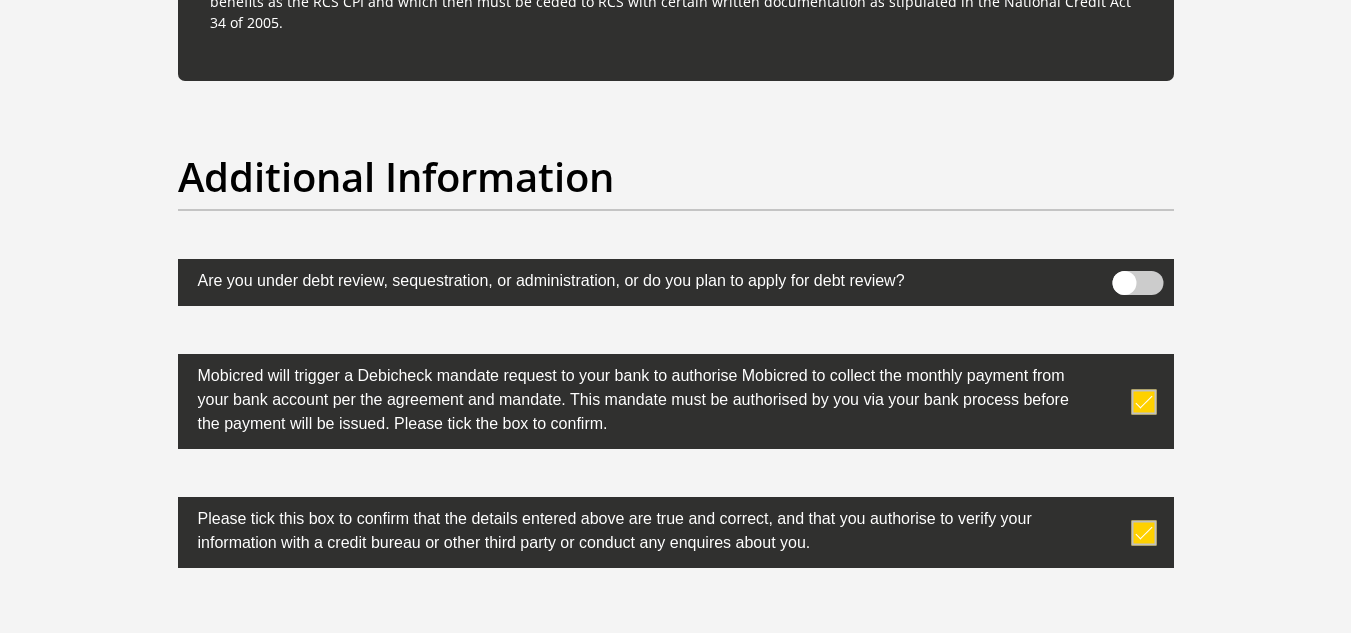 scroll, scrollTop: 6542, scrollLeft: 0, axis: vertical 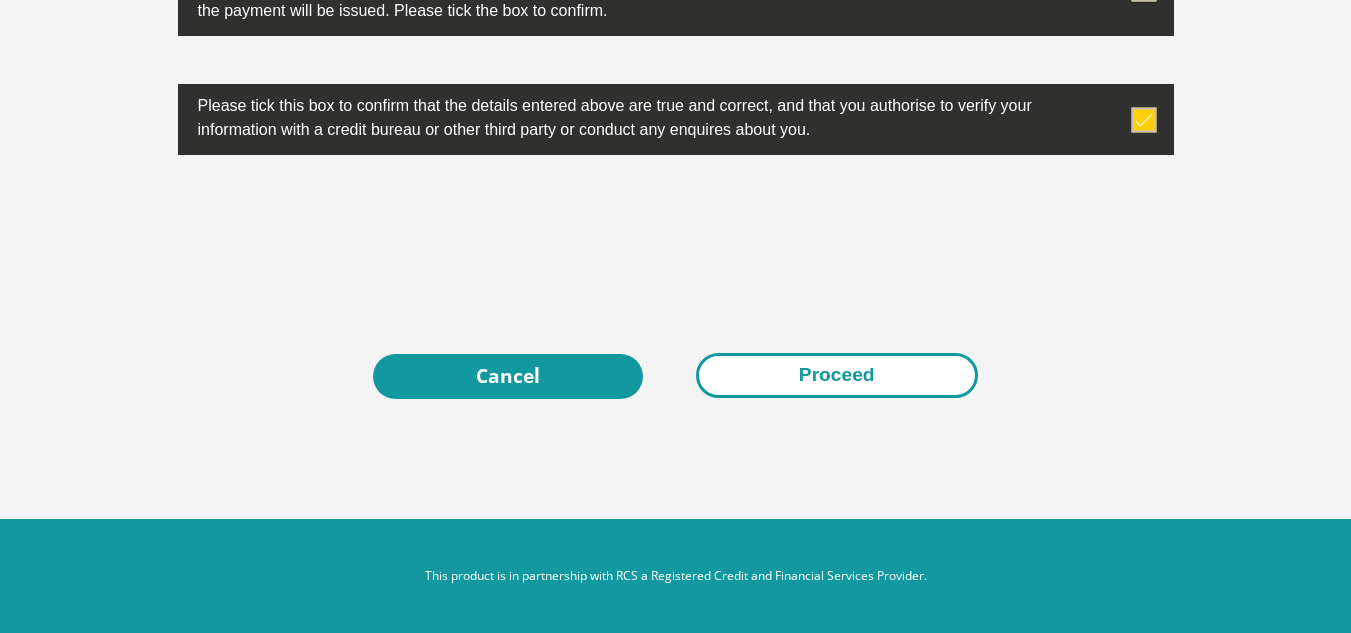 type on "700" 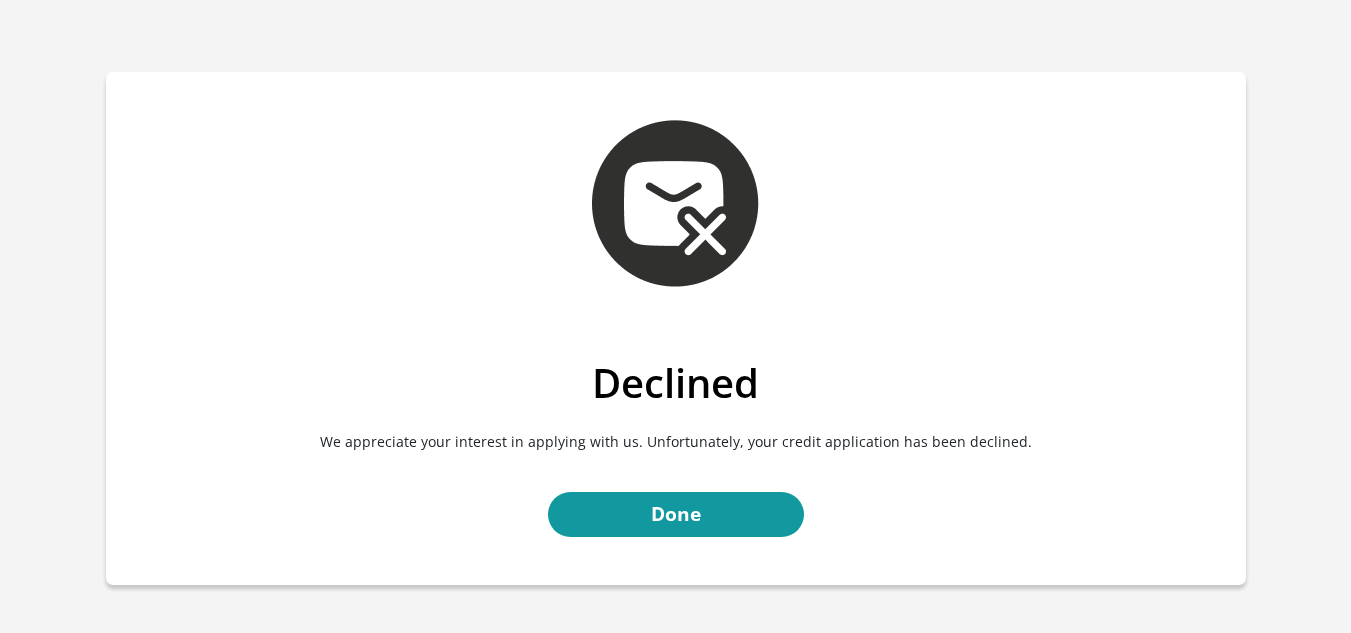 scroll, scrollTop: 0, scrollLeft: 0, axis: both 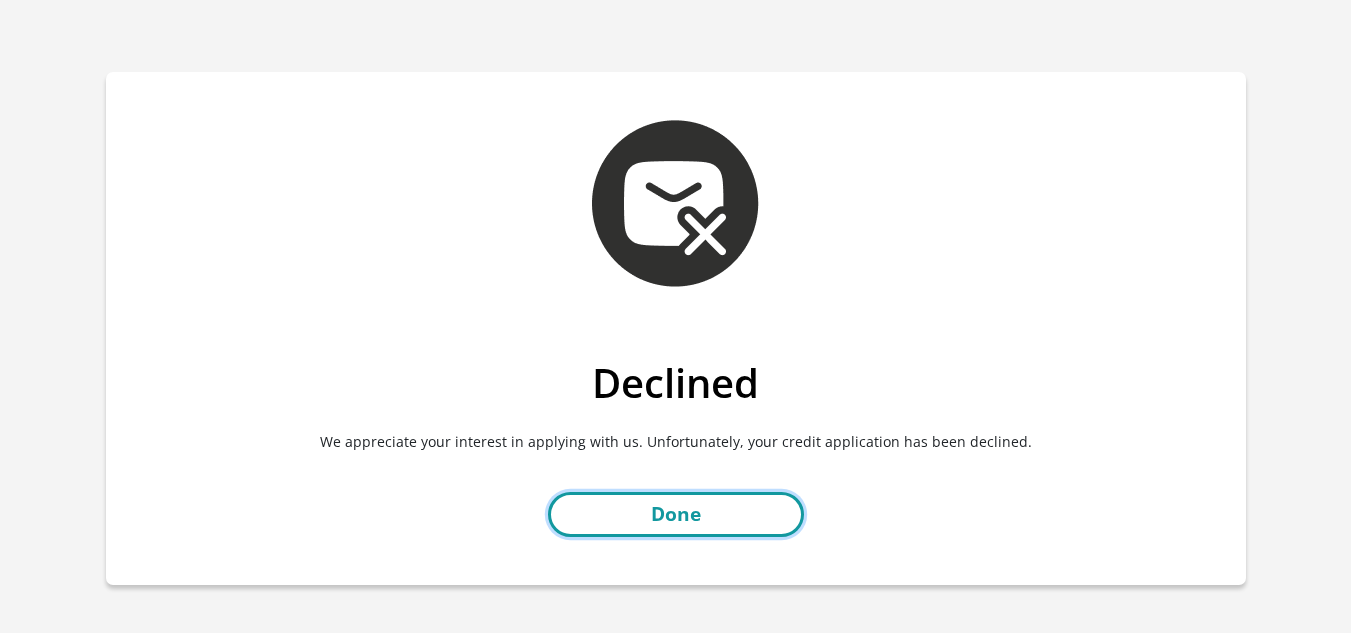 click on "Done" at bounding box center (676, 514) 